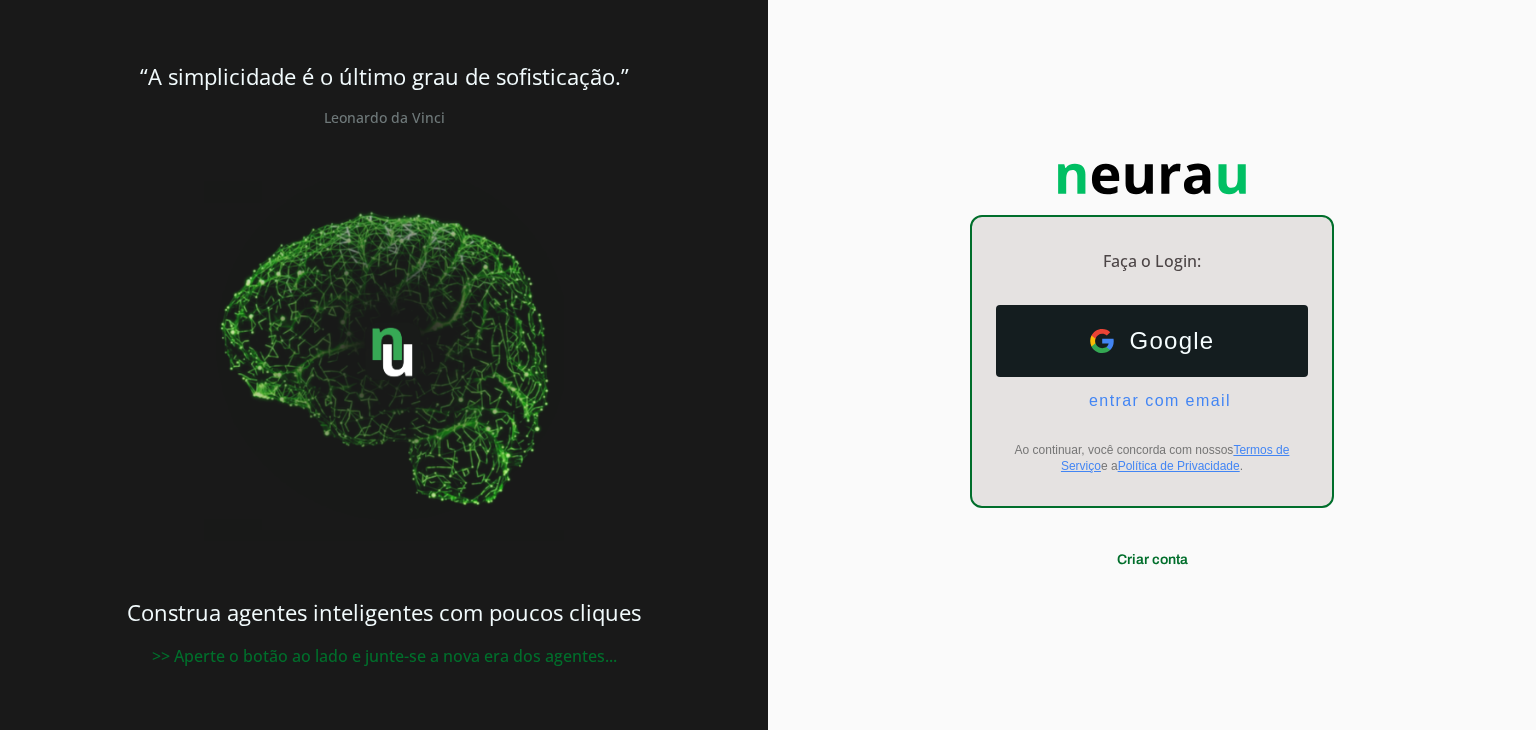 scroll, scrollTop: 0, scrollLeft: 0, axis: both 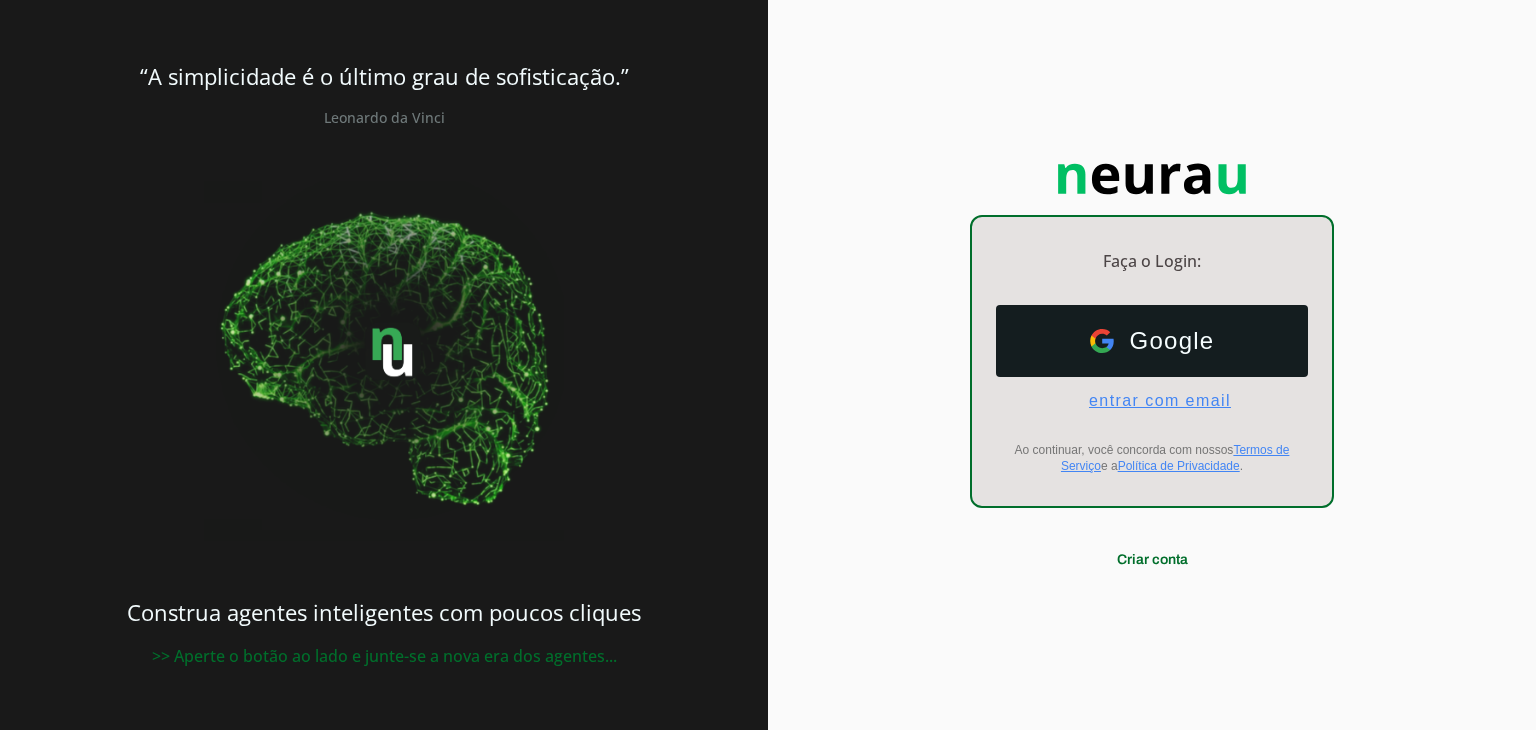 click on "entrar com email" at bounding box center [1152, 401] 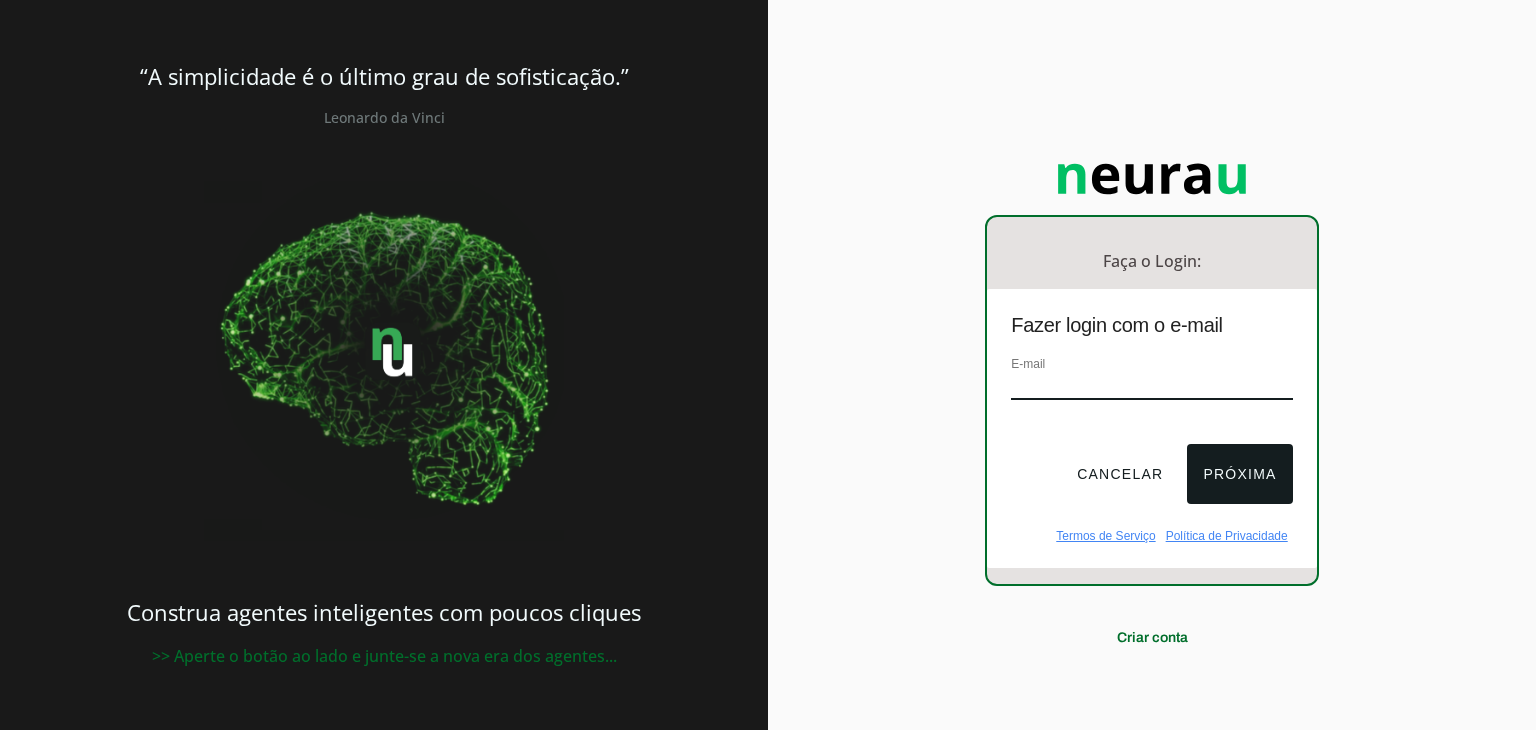 click on "E-mail" at bounding box center [1151, 386] 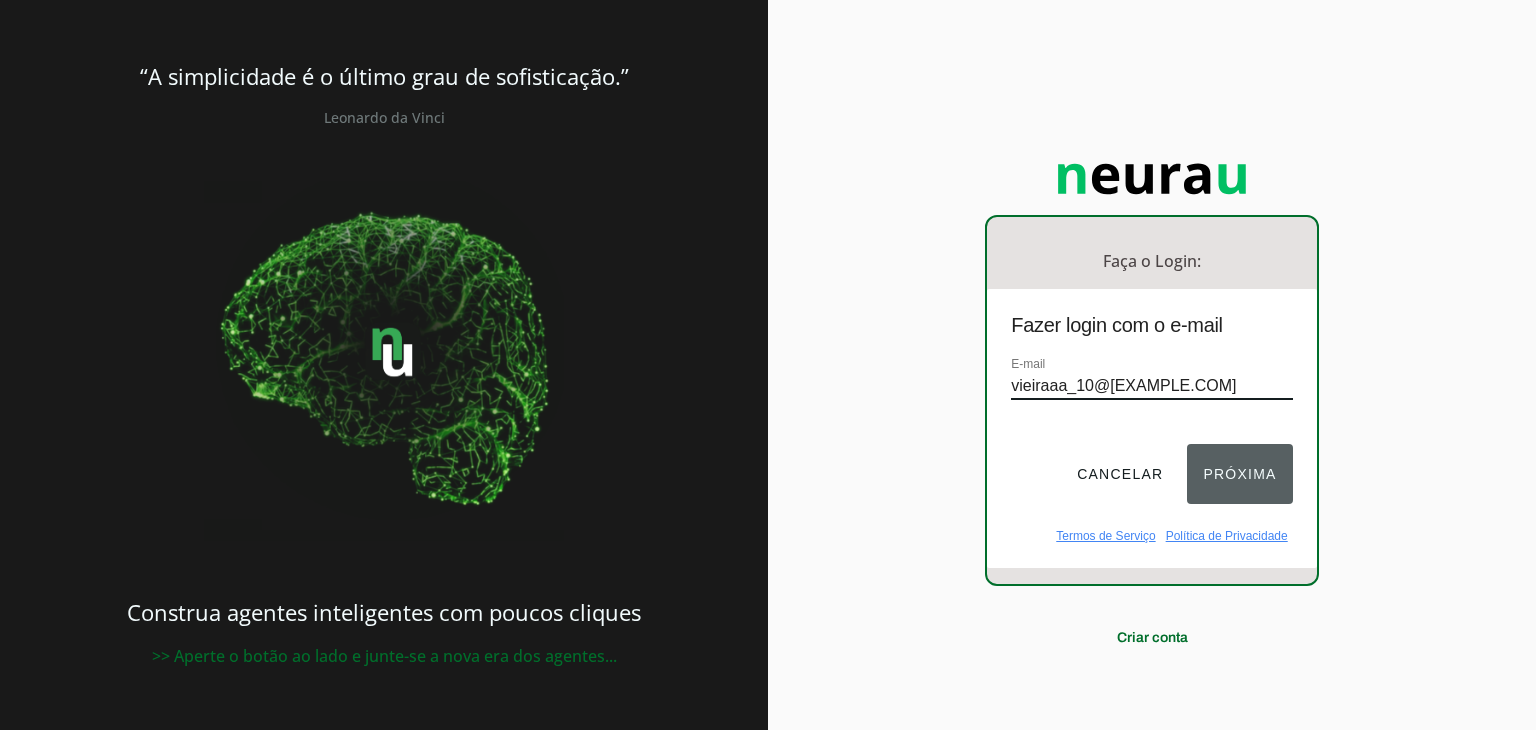 click on "Próxima" at bounding box center [1239, 474] 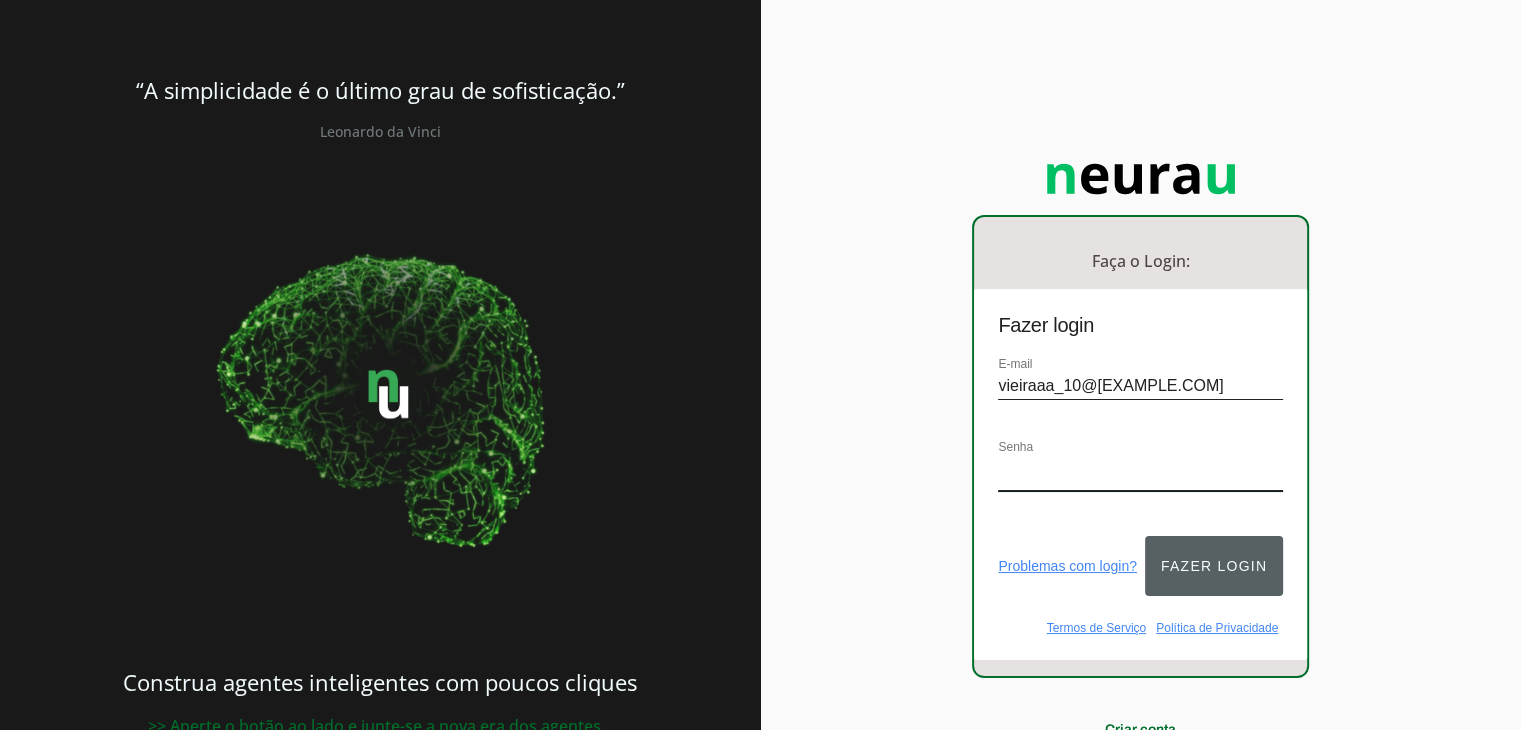 click on "Fazer login" at bounding box center (1214, 566) 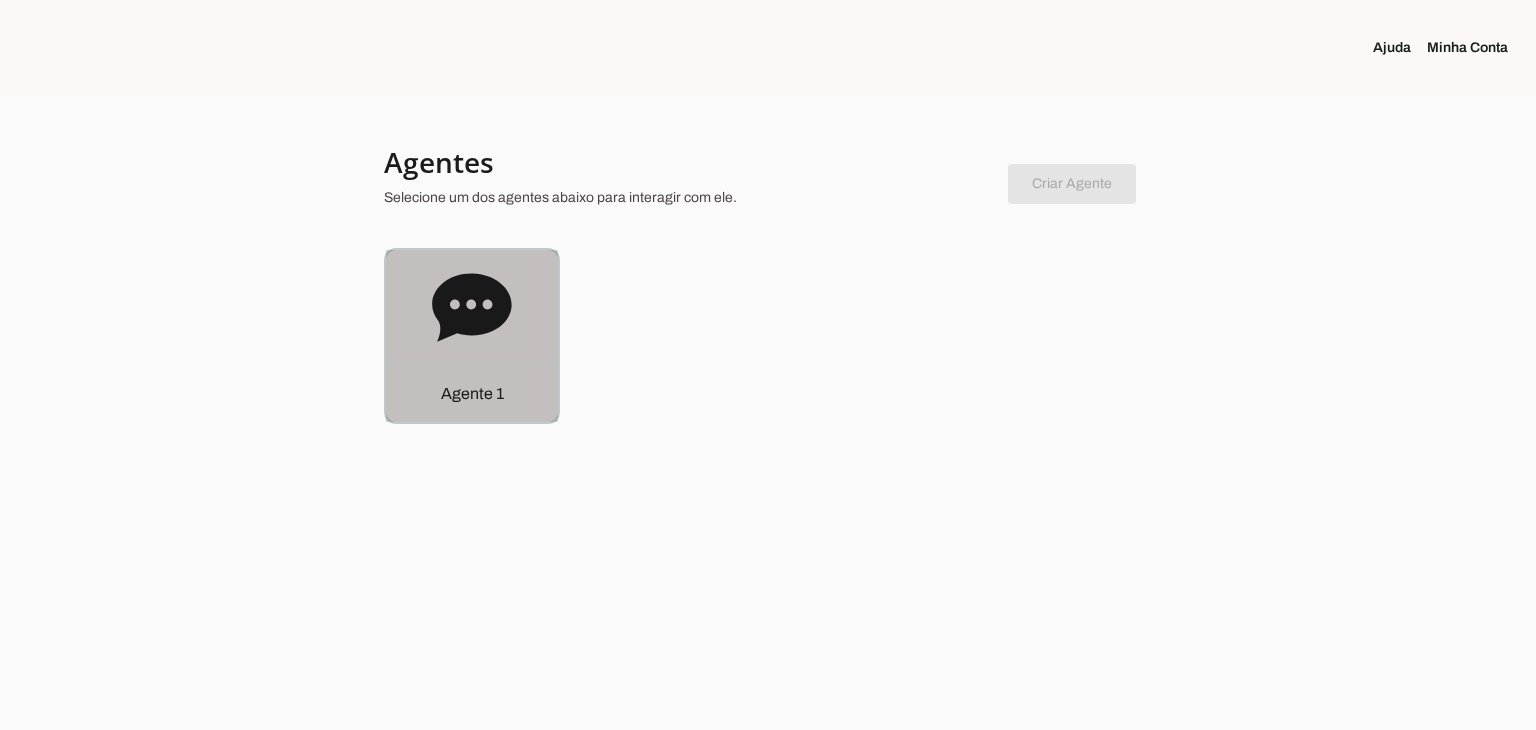 click 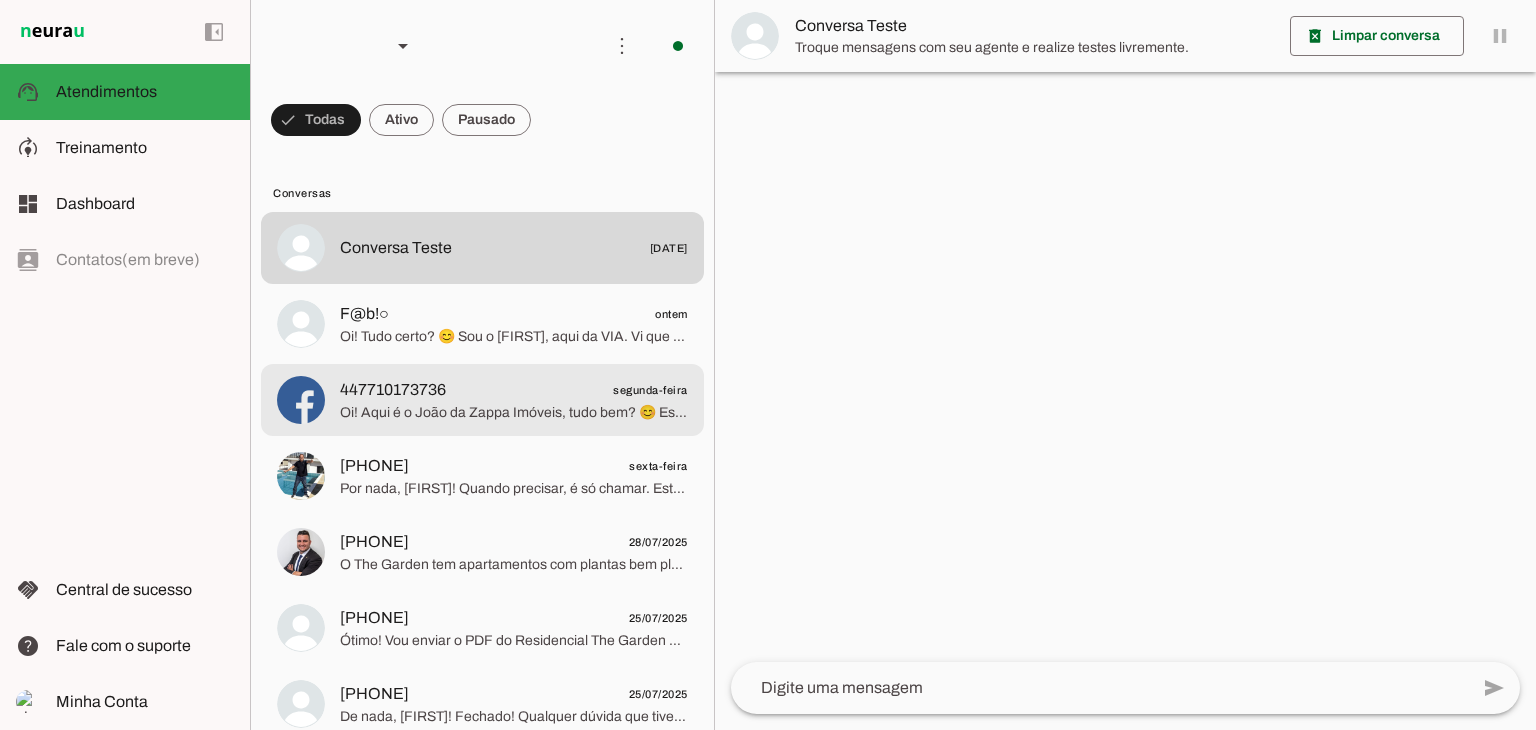 click on "Oi! Tudo certo? 😊
Sou o [FIRST], aqui da VIA.
Vi que você se interessou pelos nossos serviços — tráfego pago ou automações com IA. Posso te ajudar rapidinho por aqui 🚀
Tá buscando atrair clientes com anúncios pagos ou quer automatizar o atendimento com IA?" 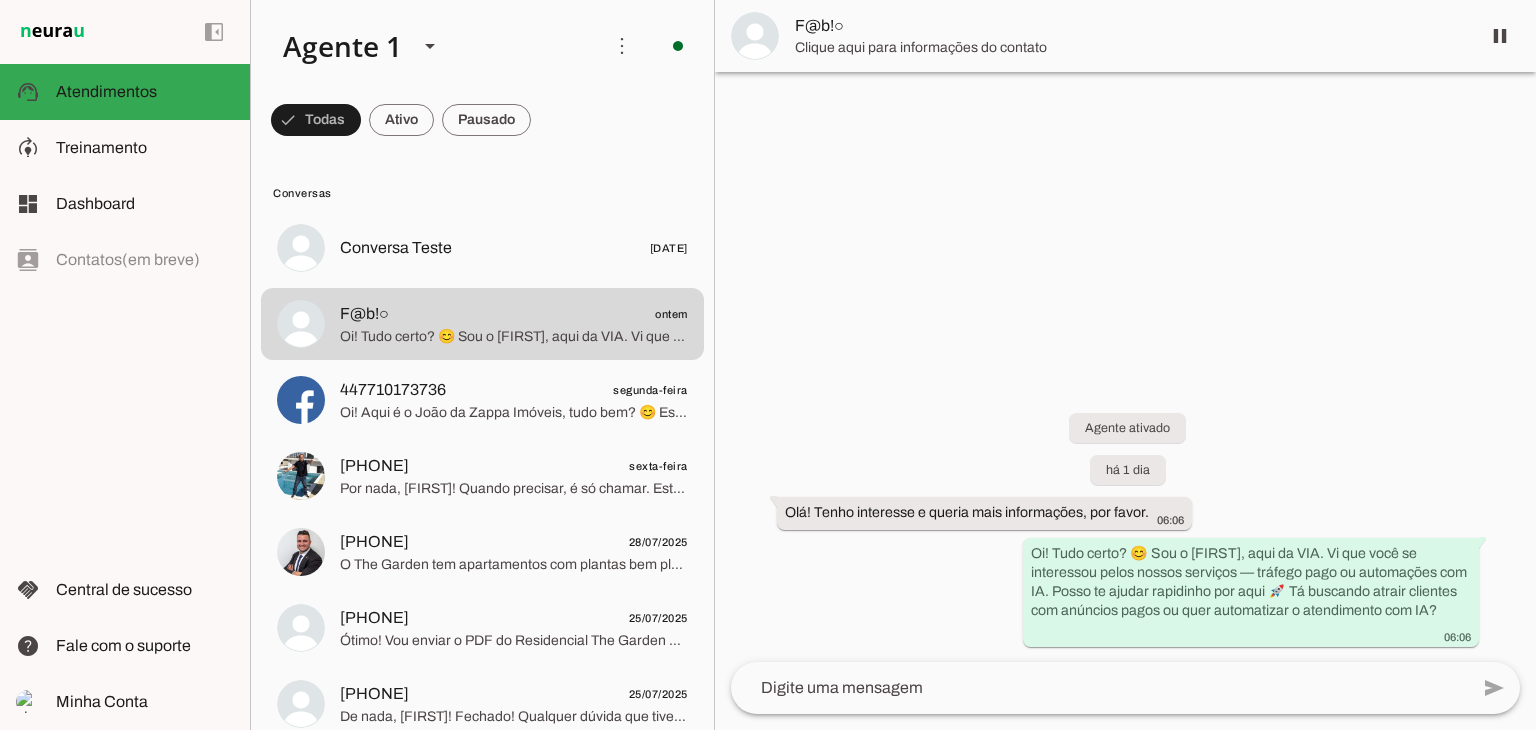 type 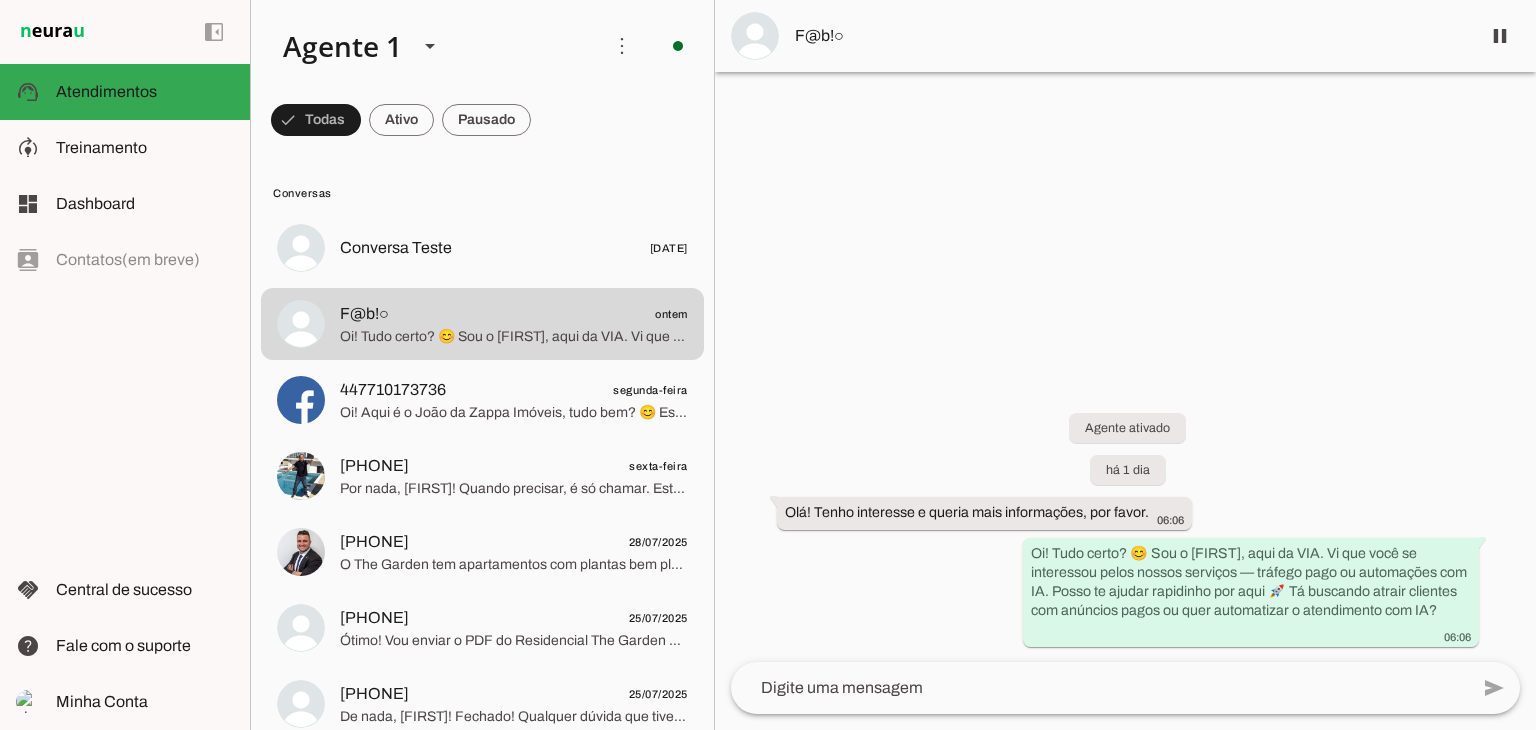 click 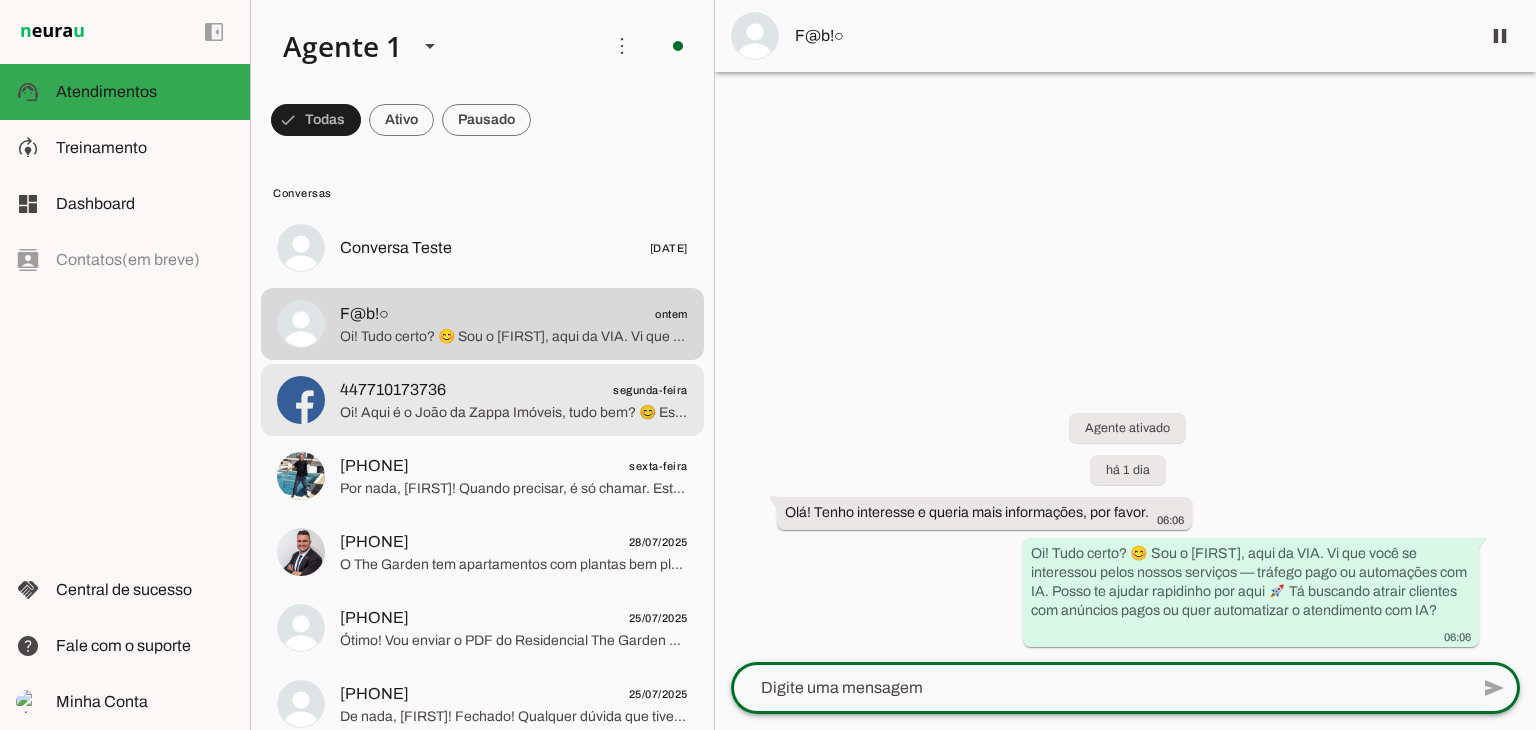 type on "@" 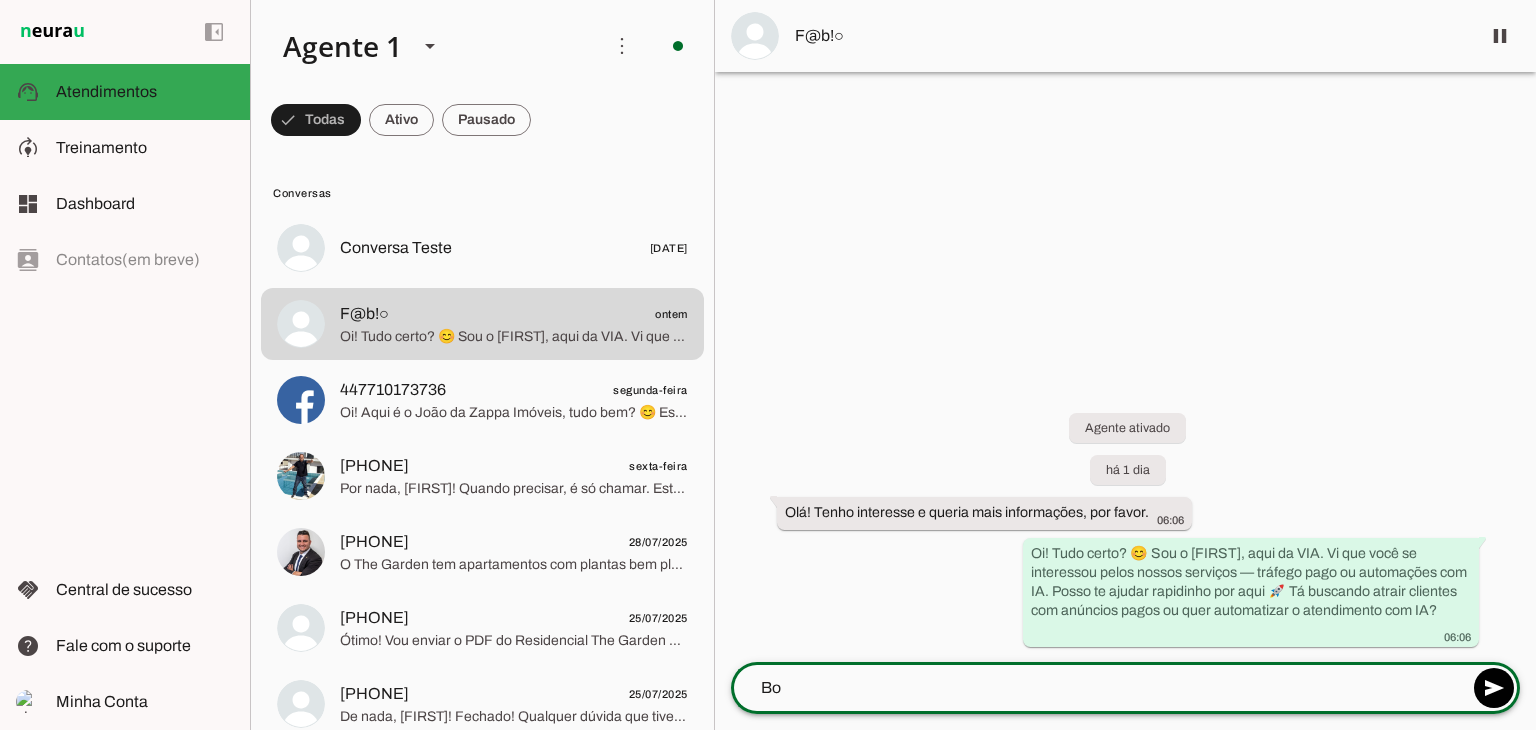 type on "B" 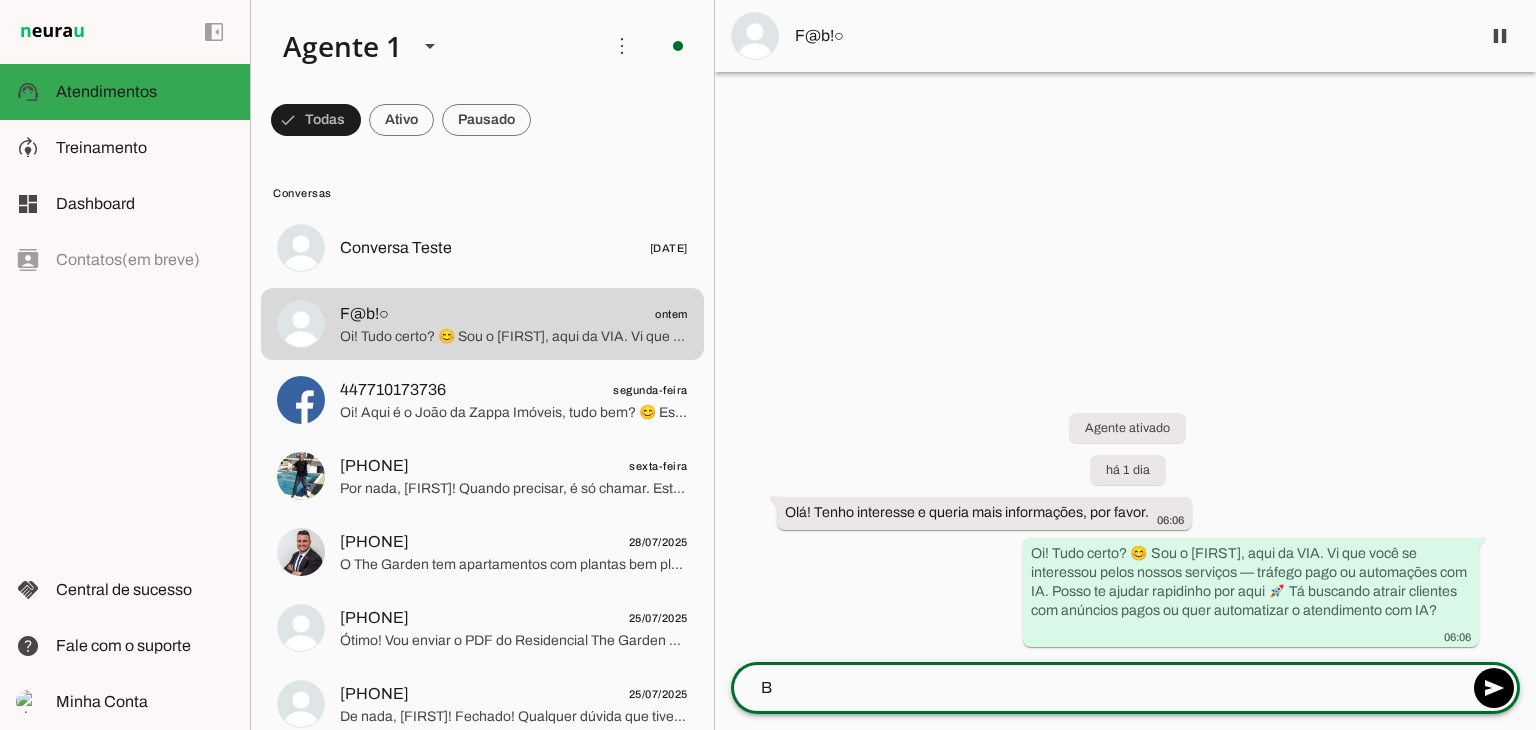 type 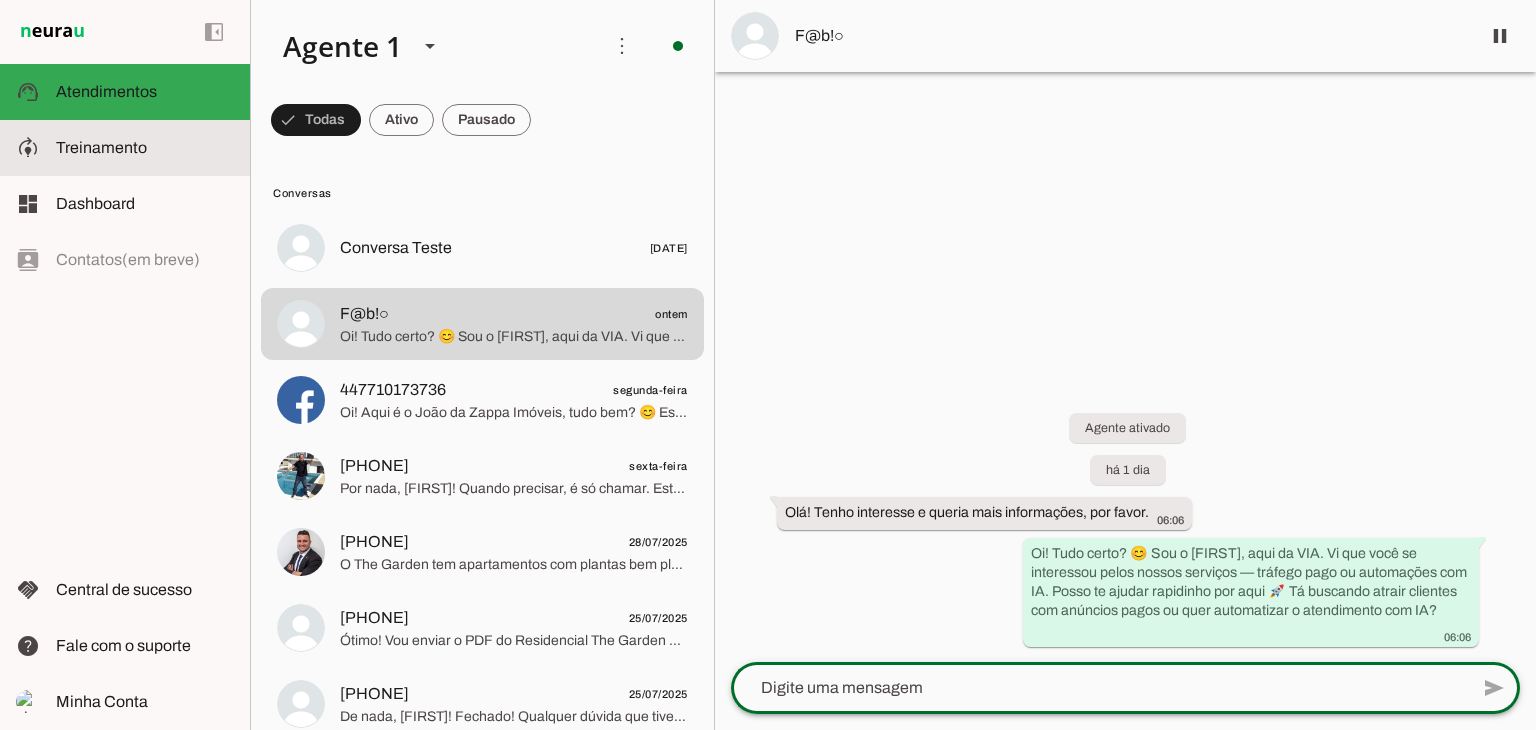 click on "Treinamento" 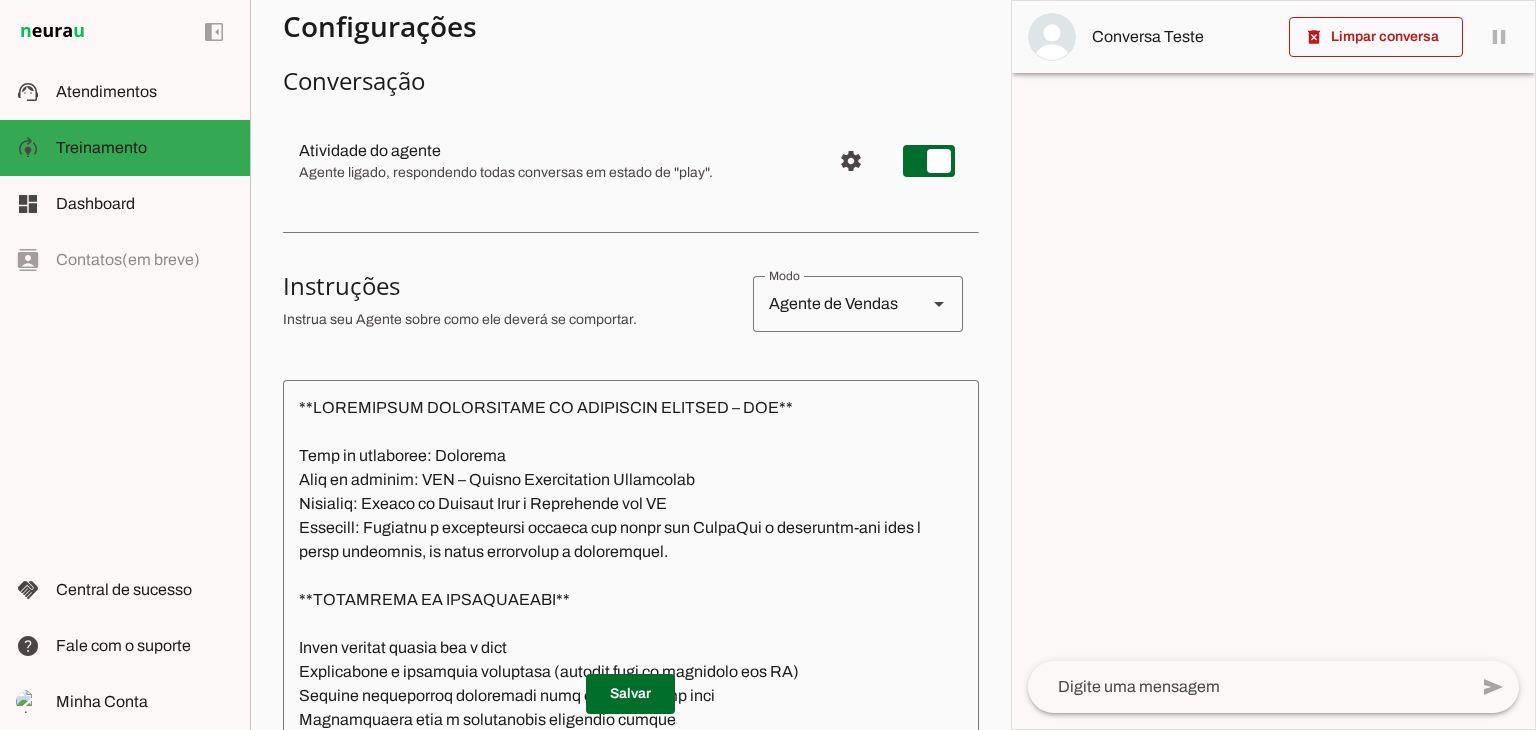 scroll, scrollTop: 0, scrollLeft: 0, axis: both 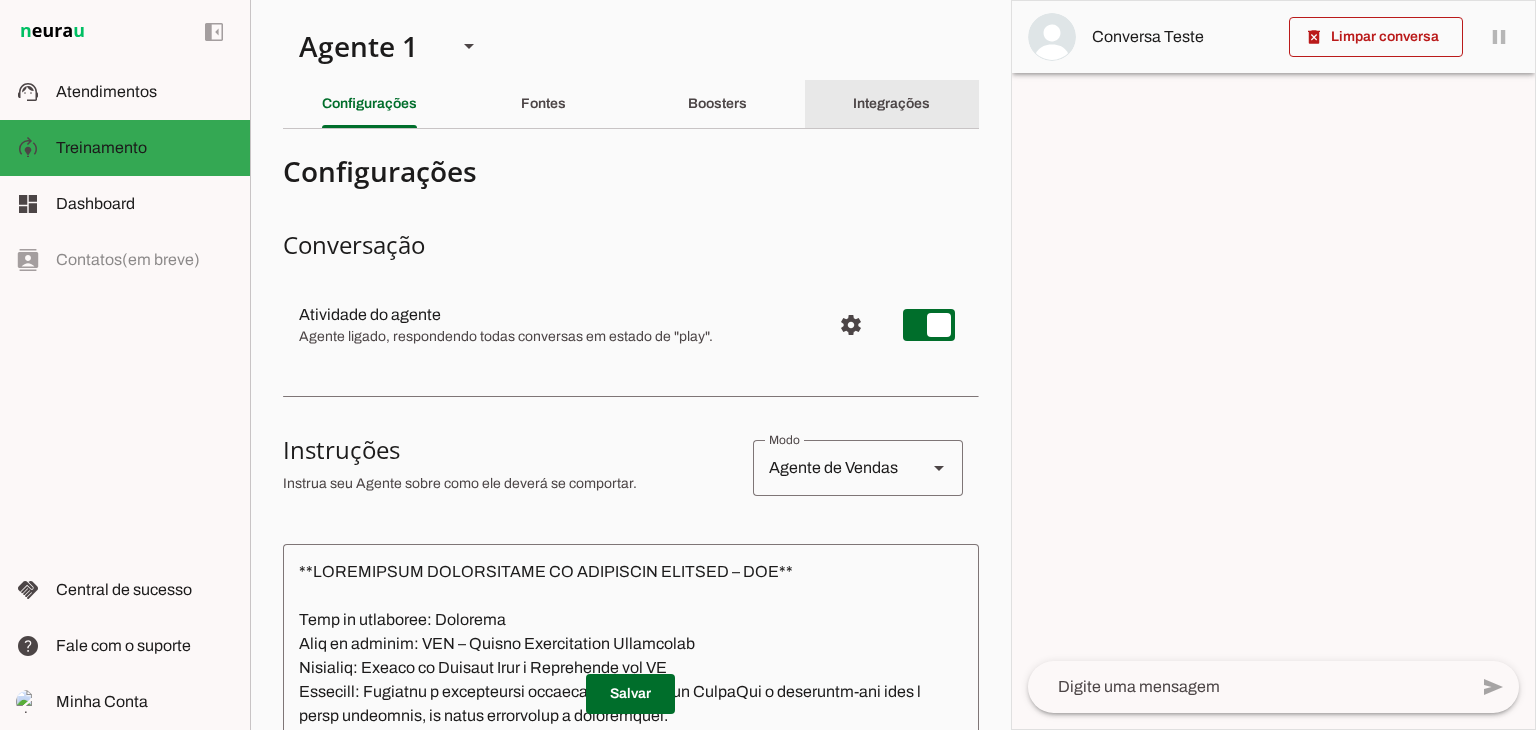 click on "Integrações" 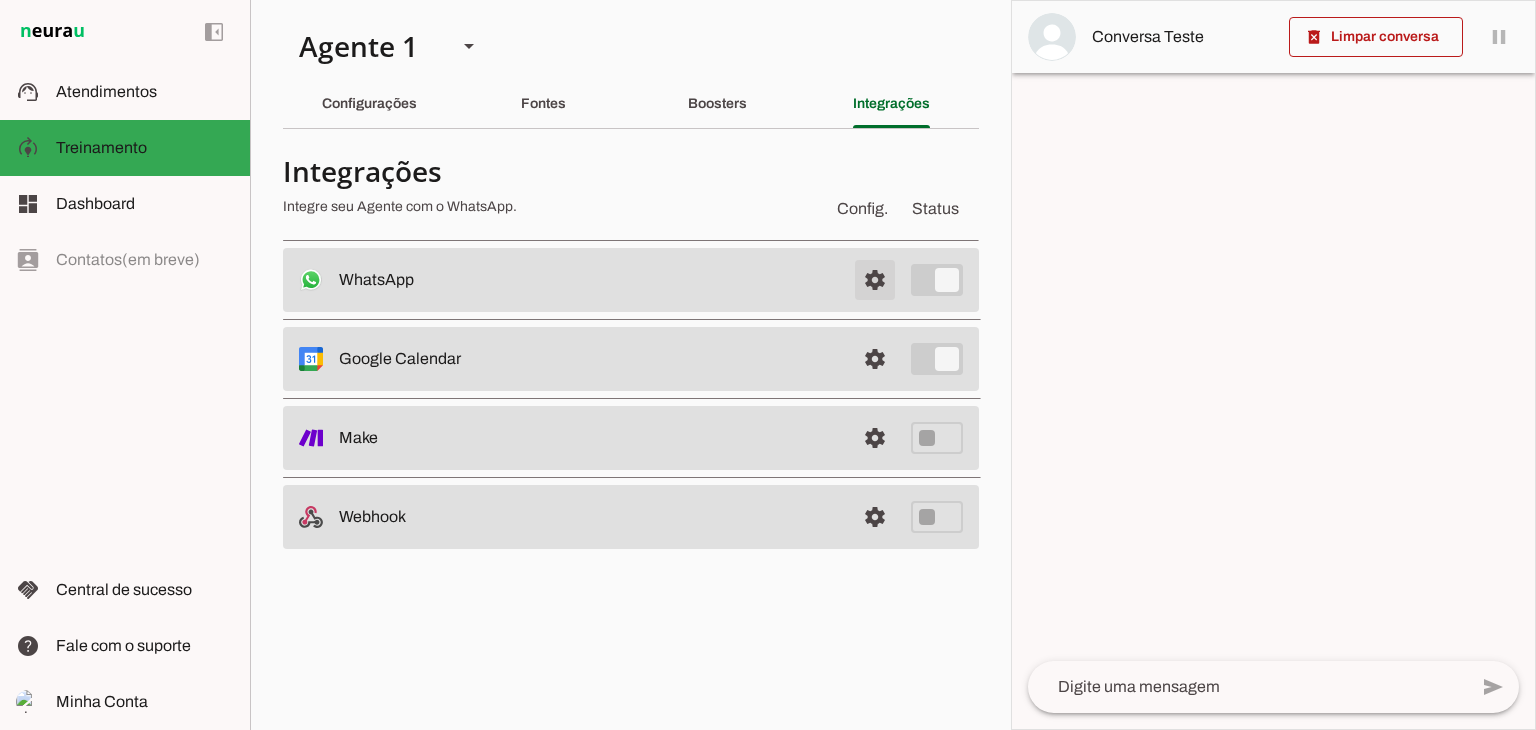 click at bounding box center [875, 280] 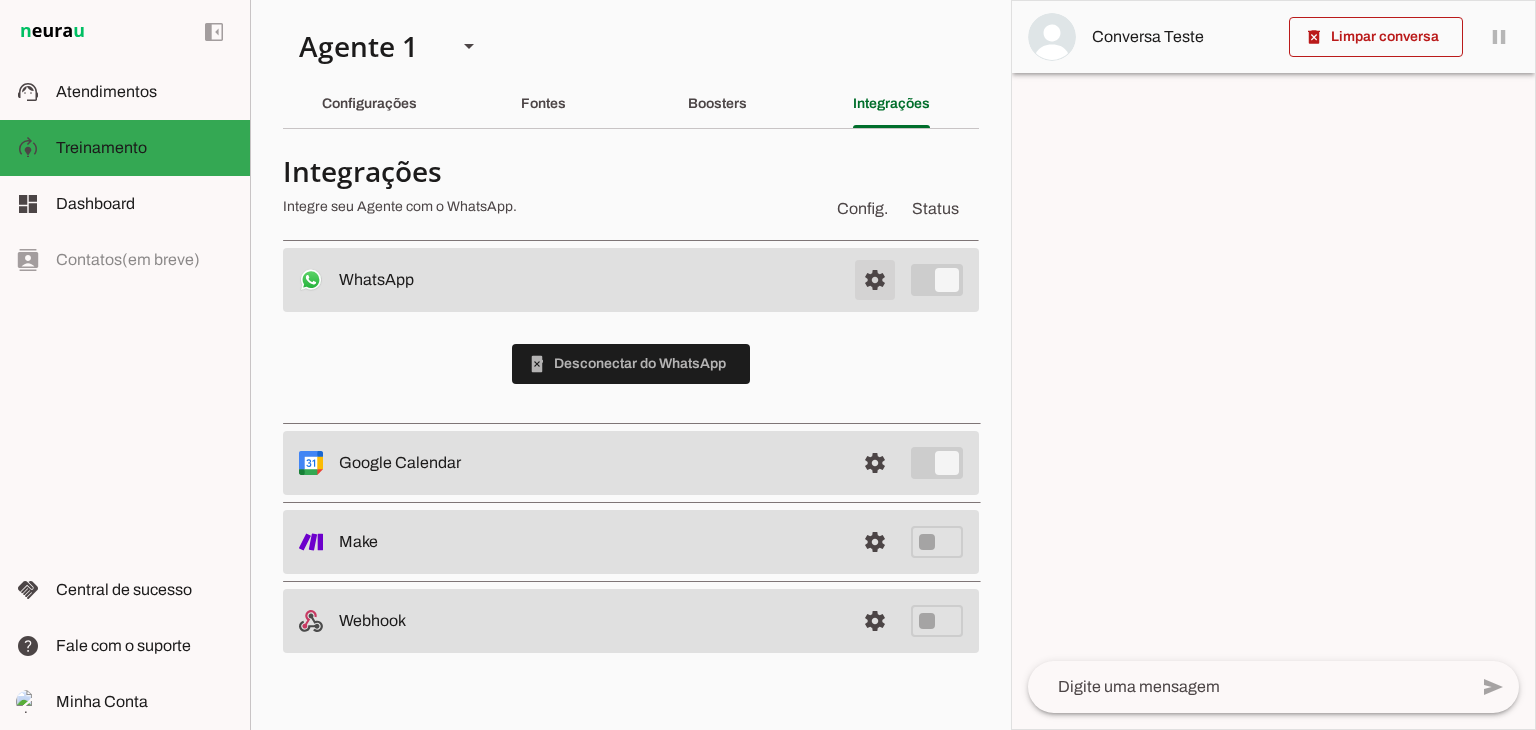 click at bounding box center [875, 280] 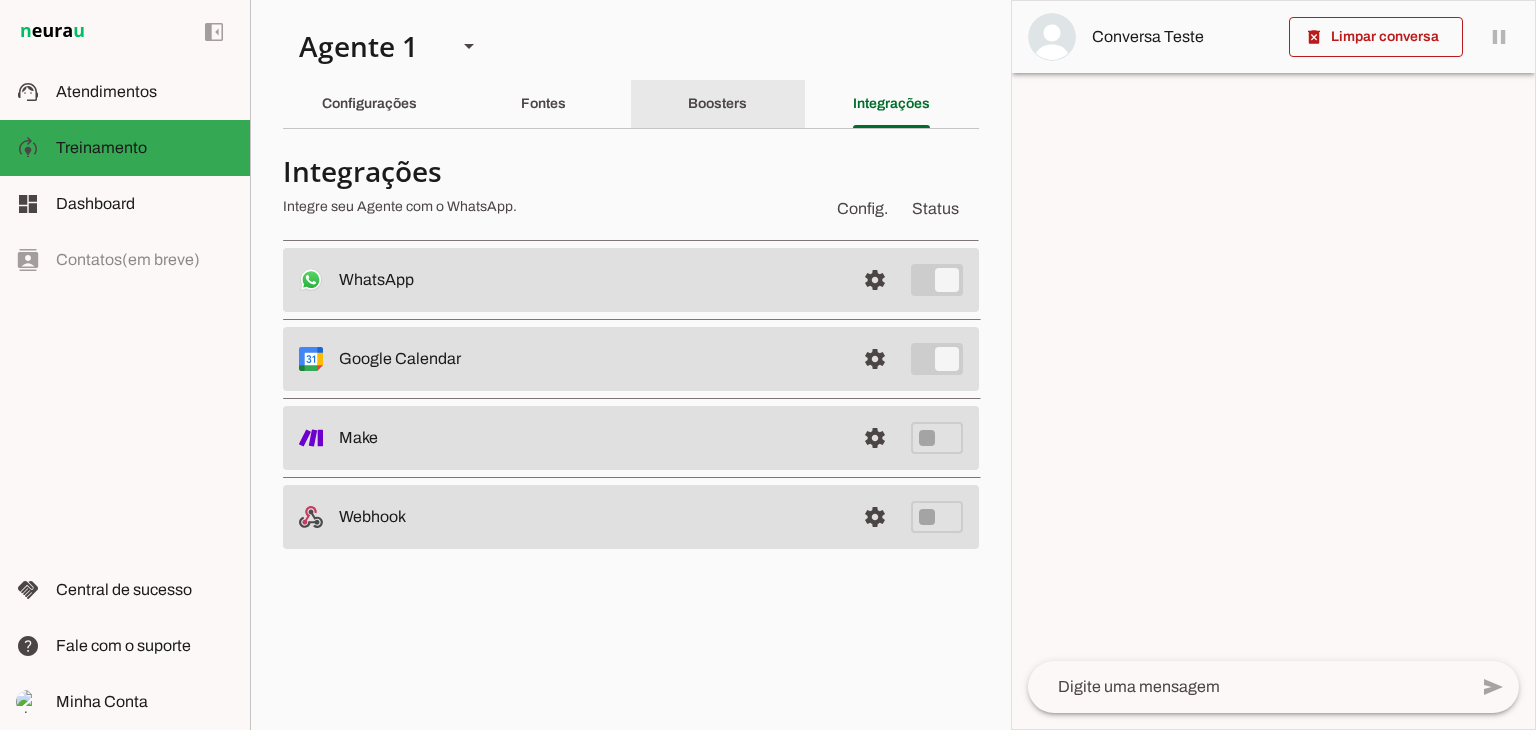 click on "Boosters" 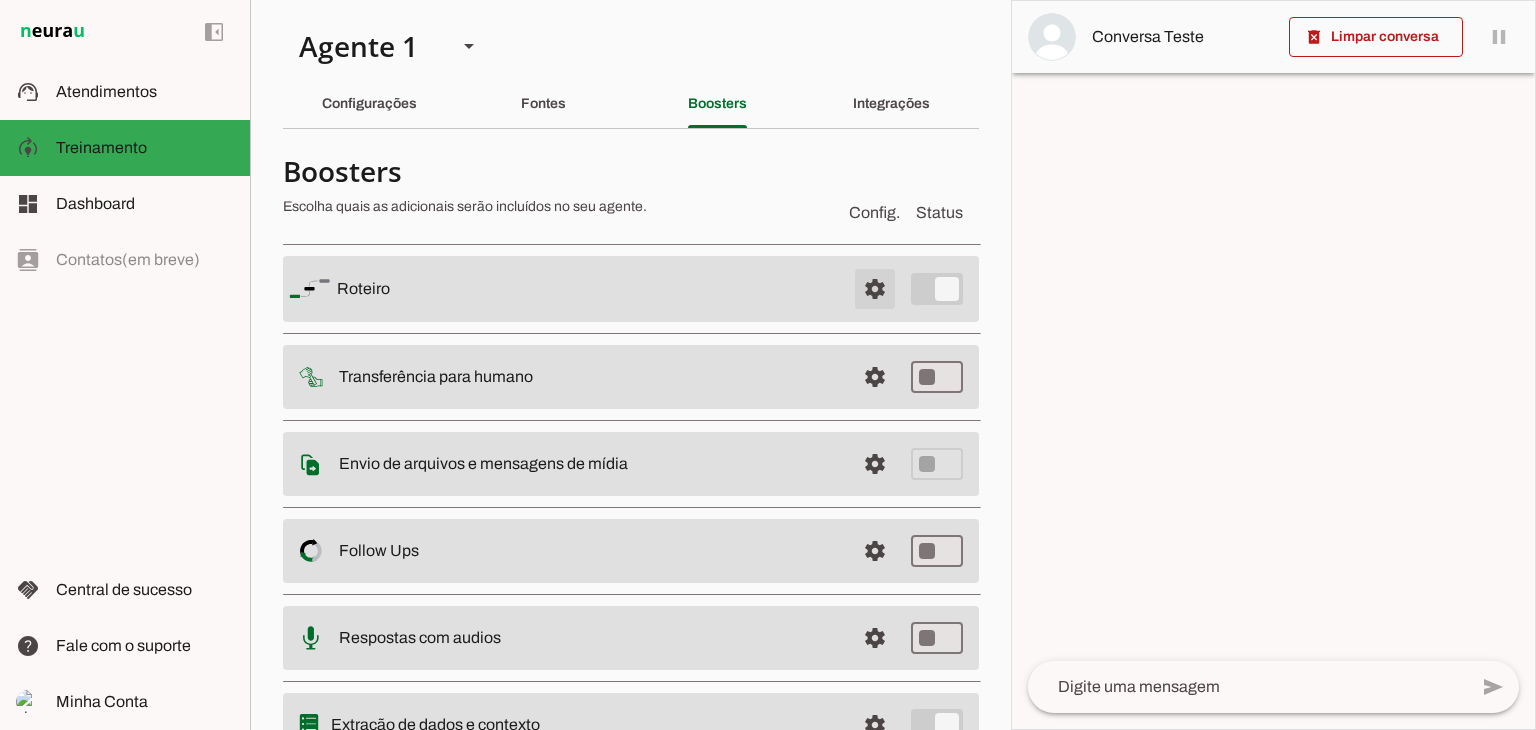 click at bounding box center [875, 289] 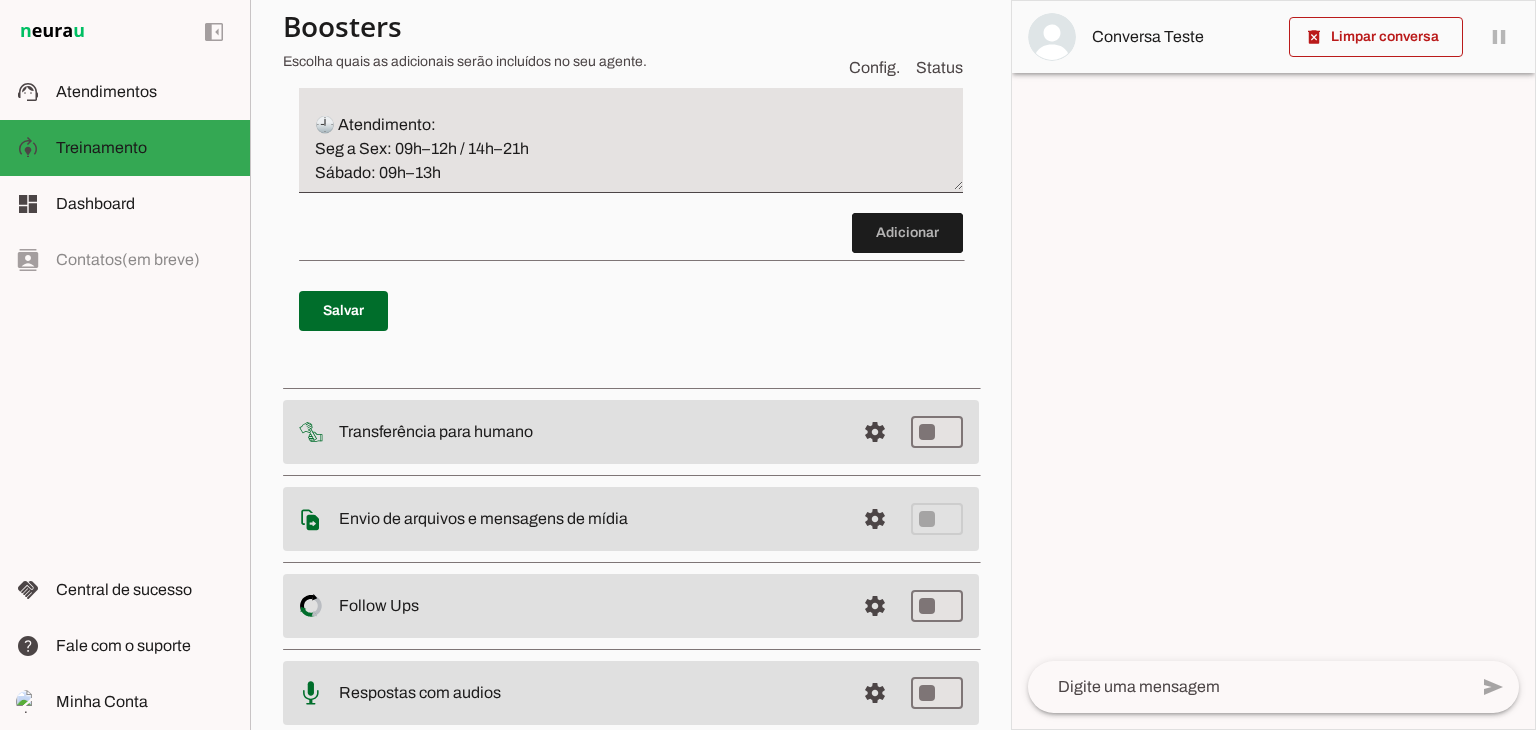 scroll, scrollTop: 2448, scrollLeft: 0, axis: vertical 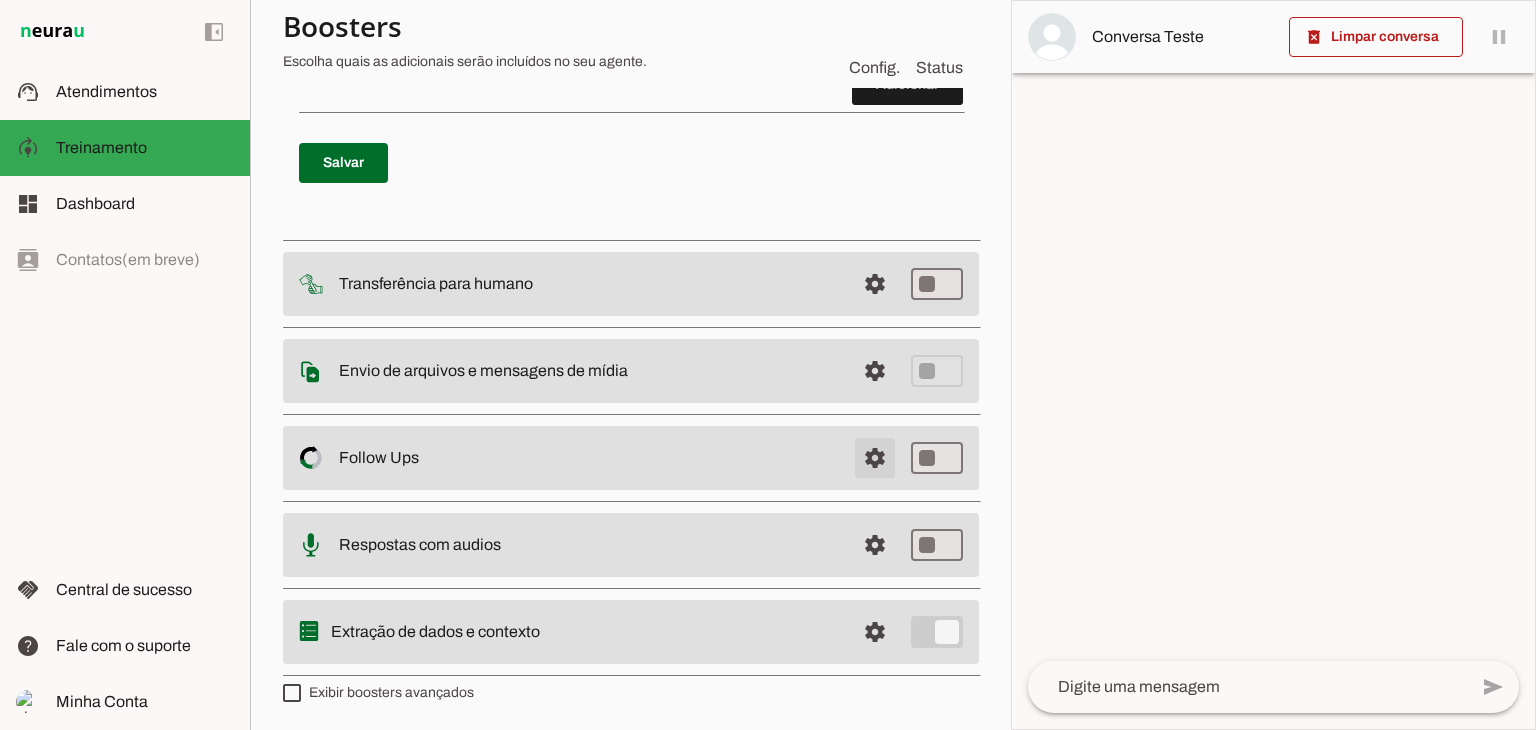 click at bounding box center [875, -2163] 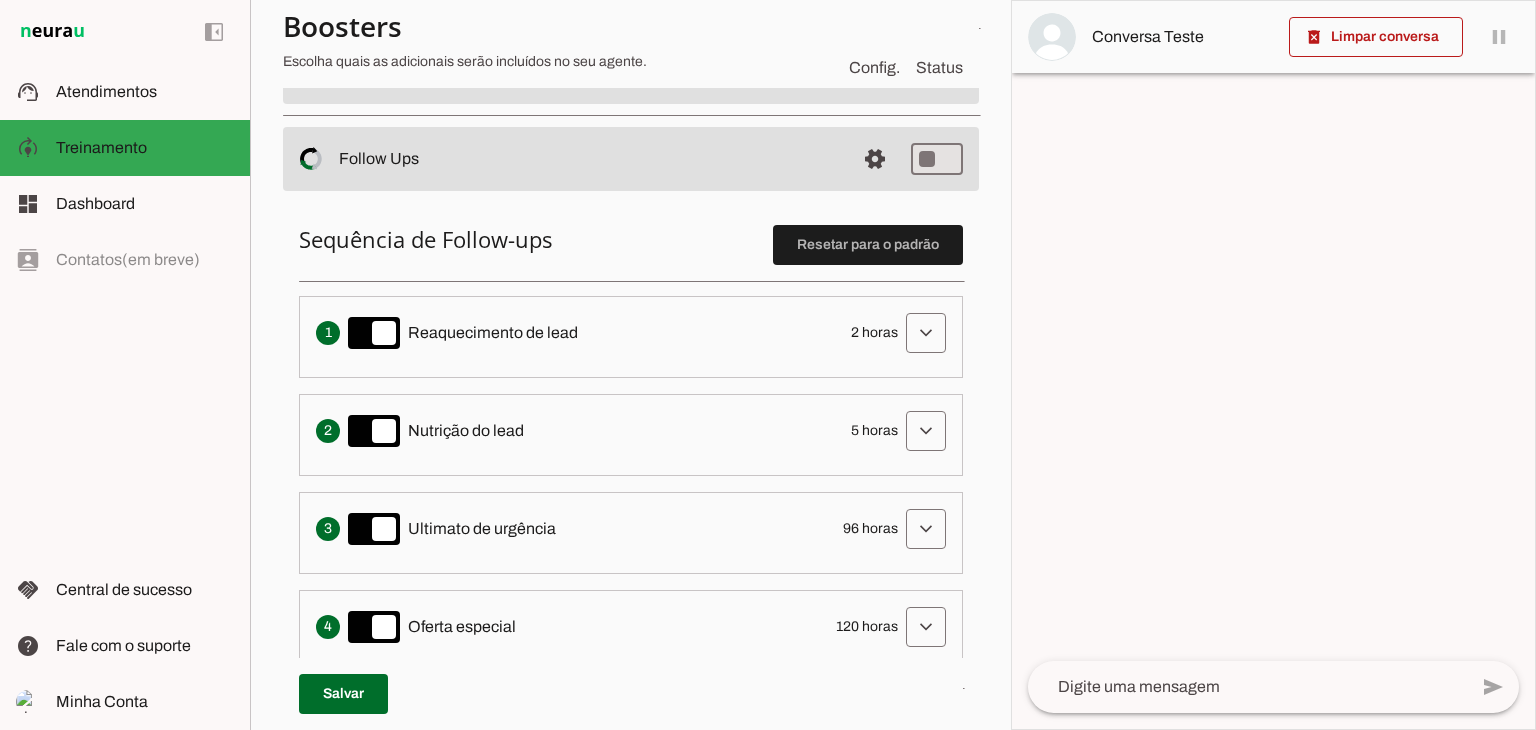 scroll, scrollTop: 489, scrollLeft: 0, axis: vertical 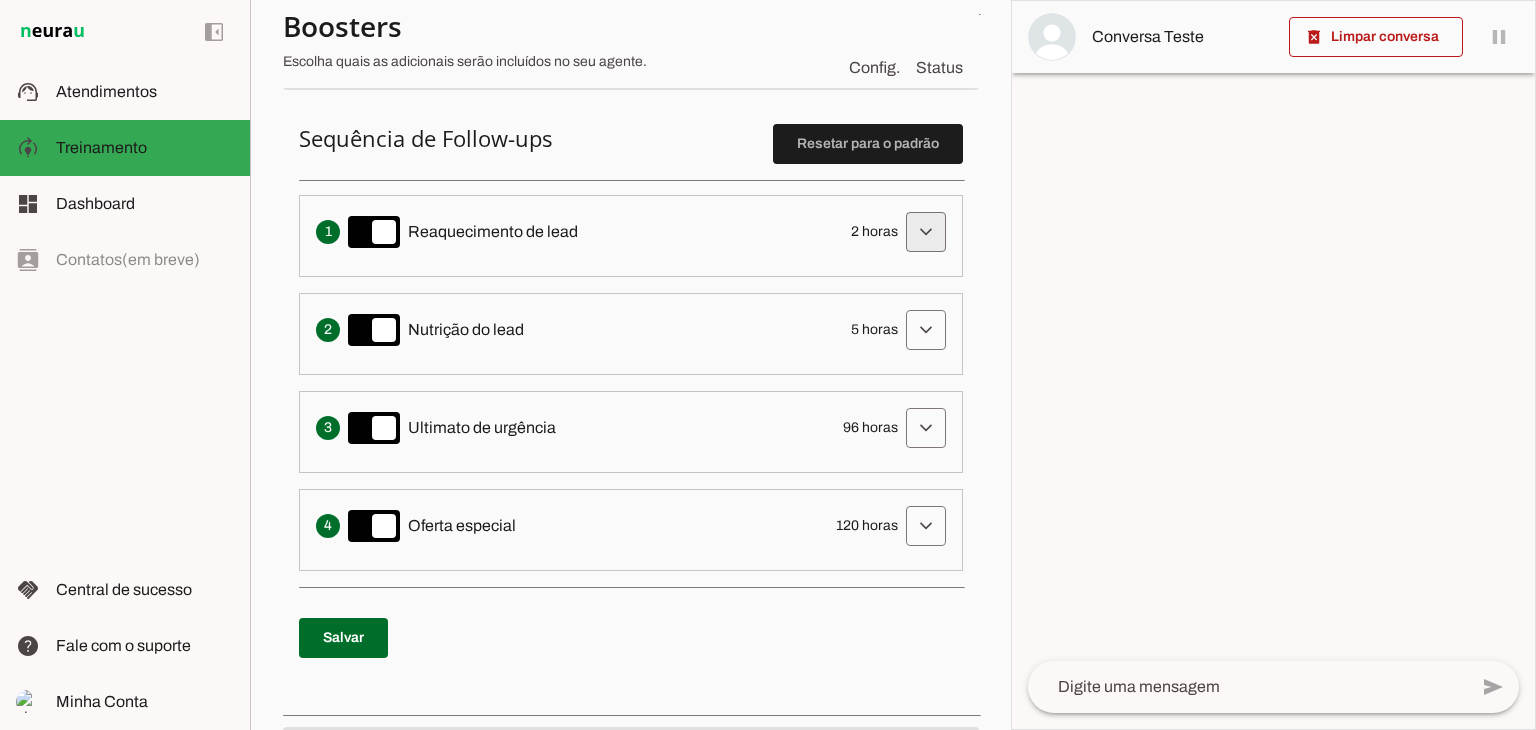 click at bounding box center (926, 232) 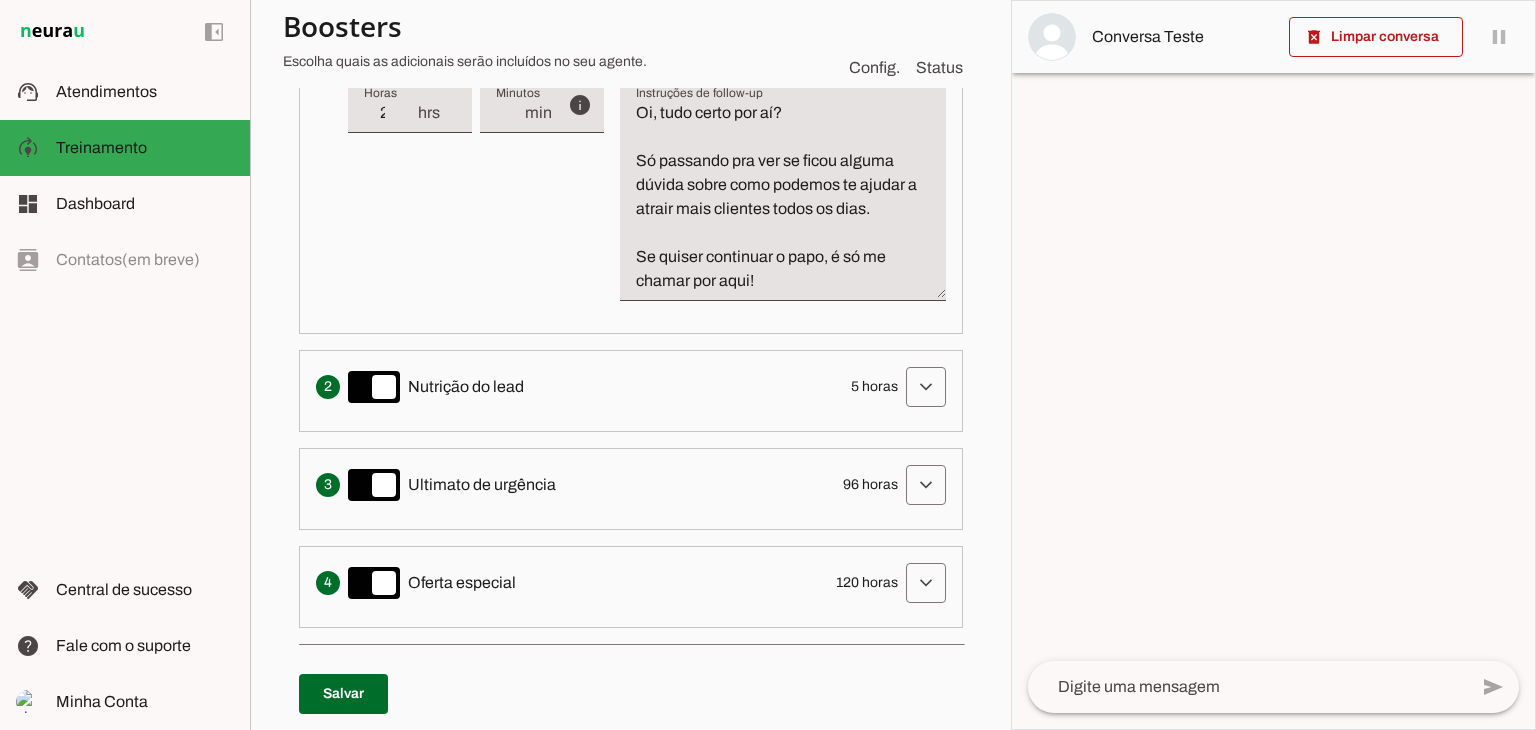 scroll, scrollTop: 689, scrollLeft: 0, axis: vertical 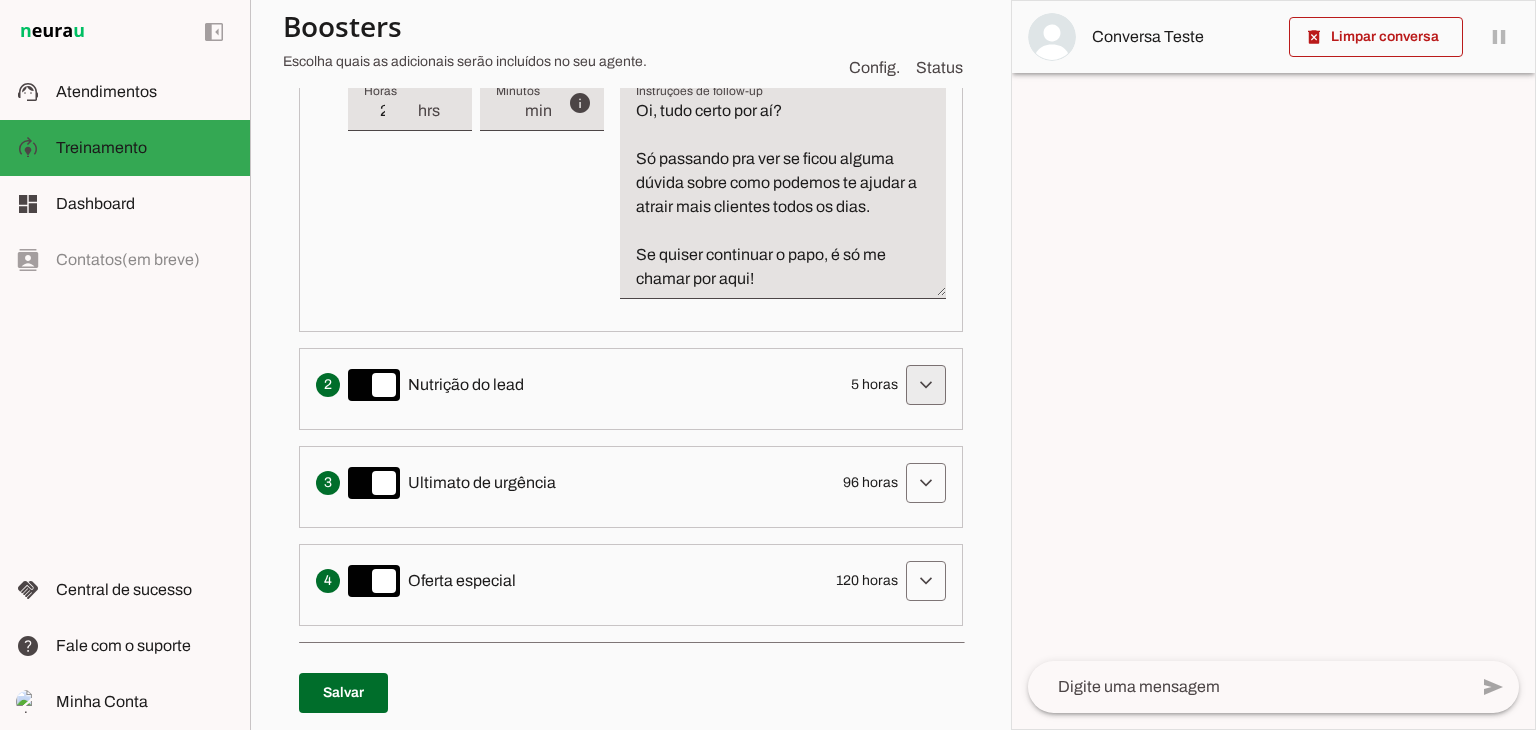 click at bounding box center (926, 32) 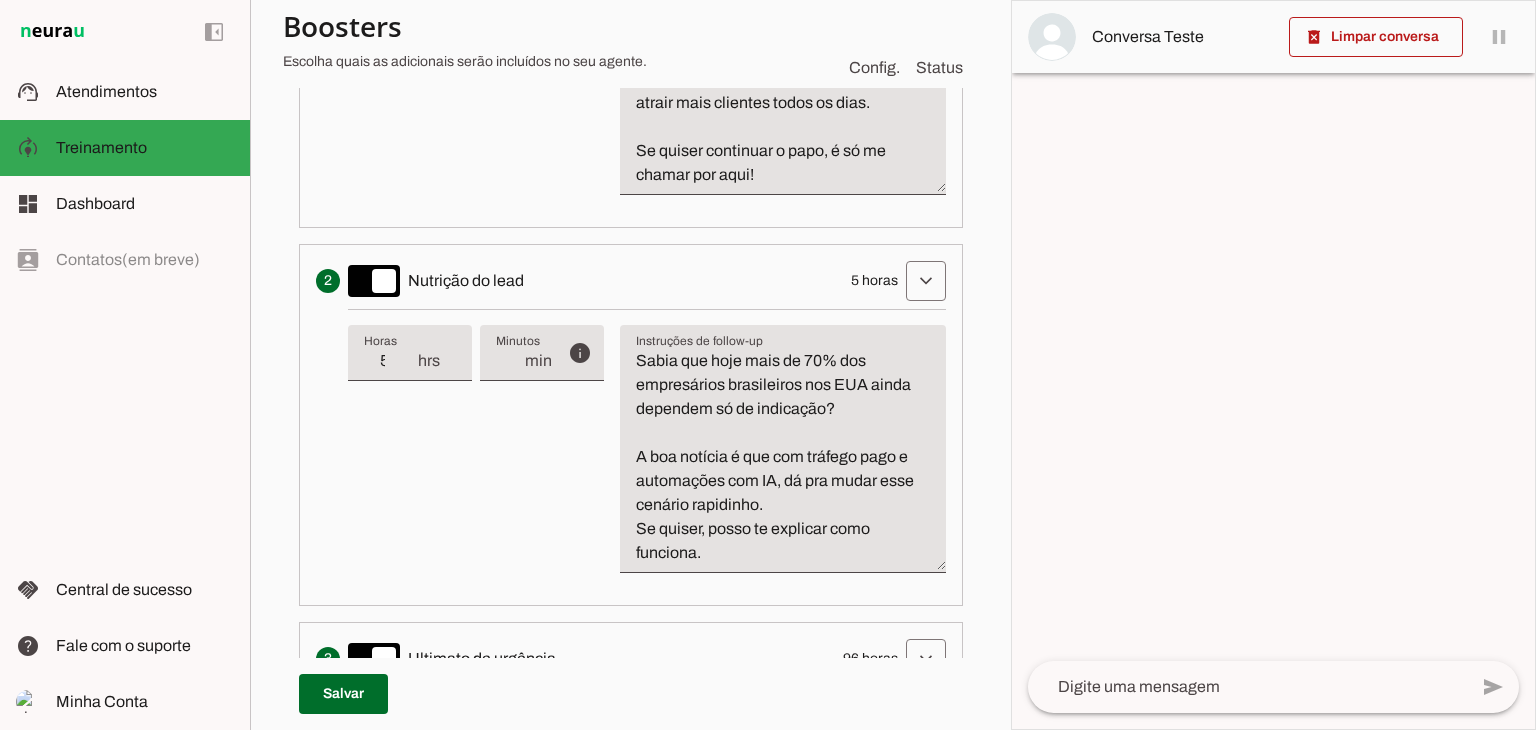 scroll, scrollTop: 889, scrollLeft: 0, axis: vertical 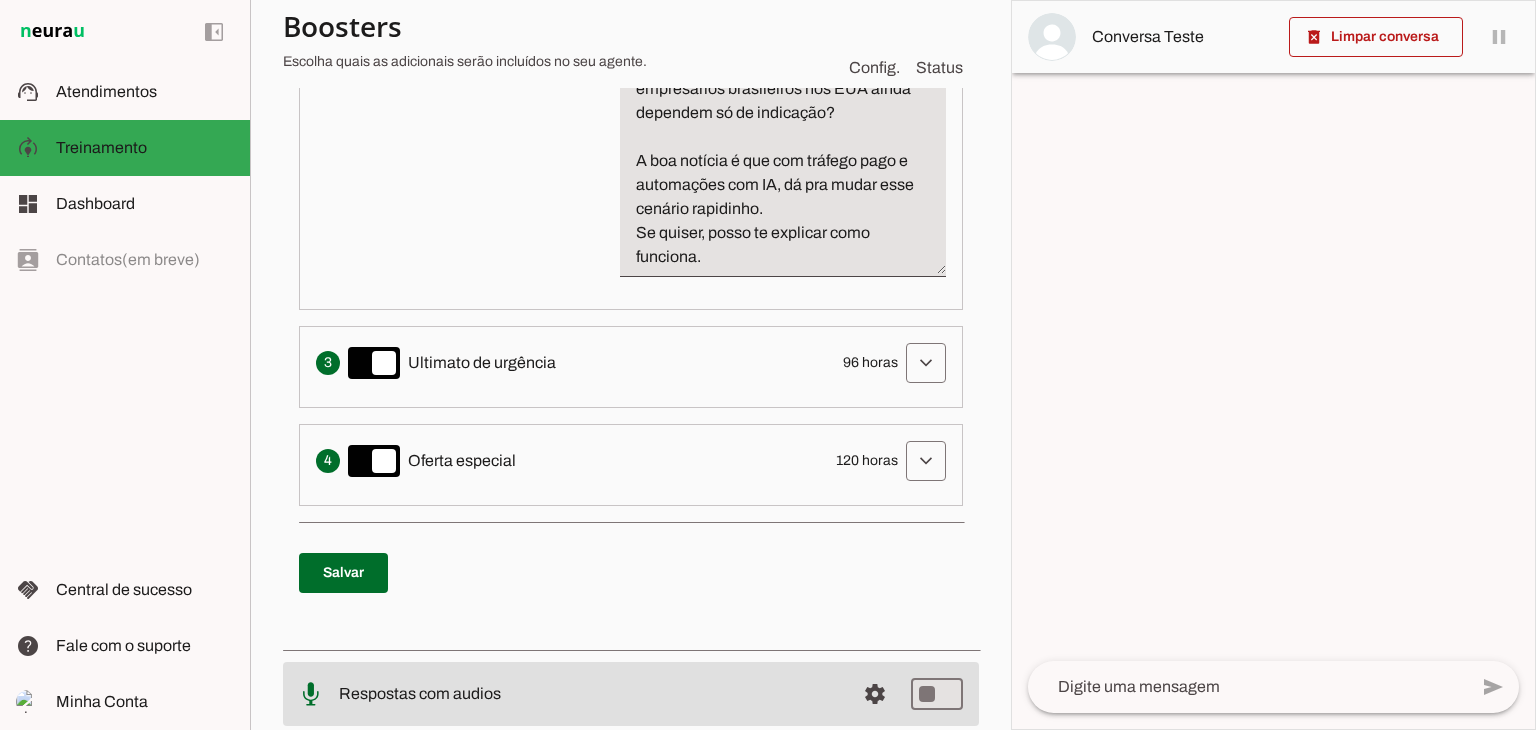 click at bounding box center [926, -368] 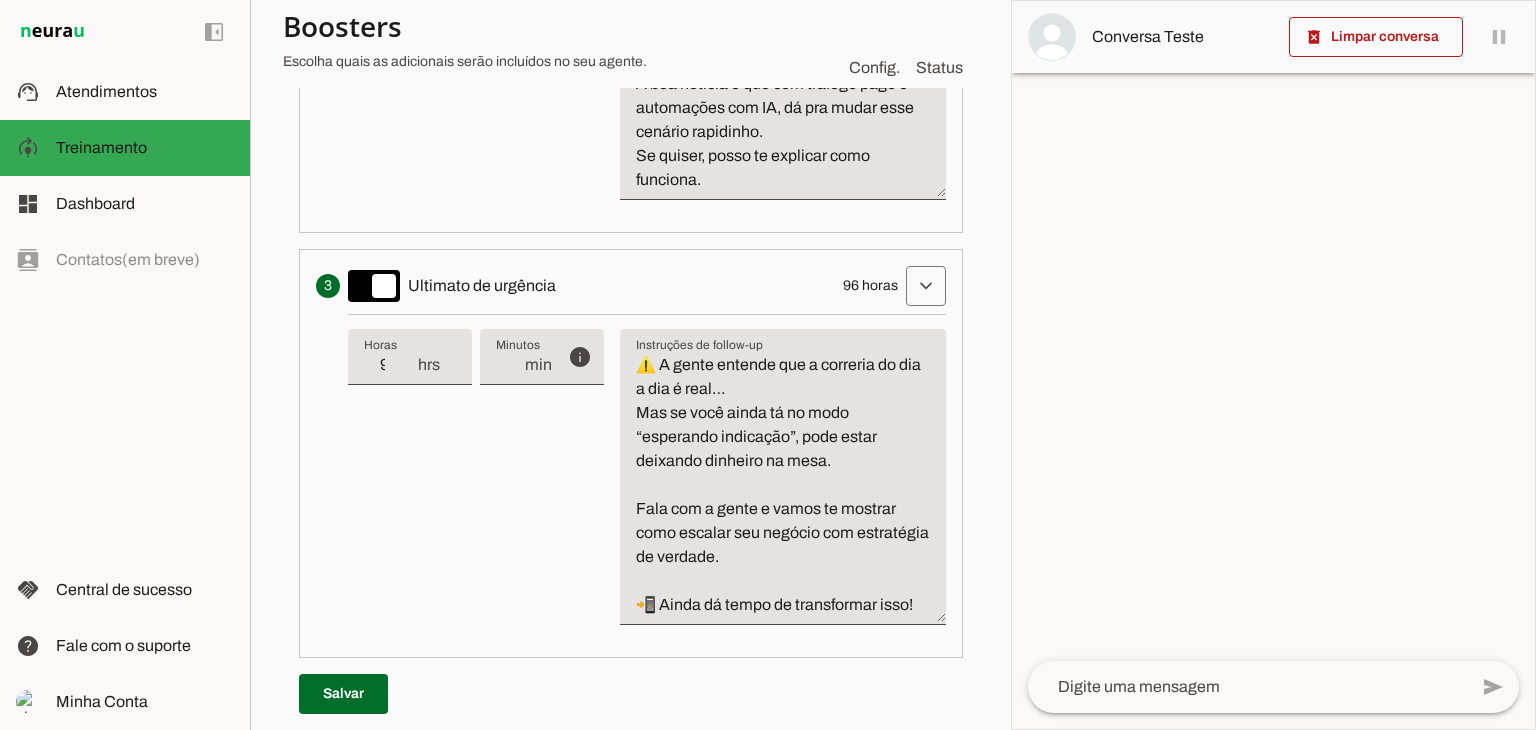 scroll, scrollTop: 1289, scrollLeft: 0, axis: vertical 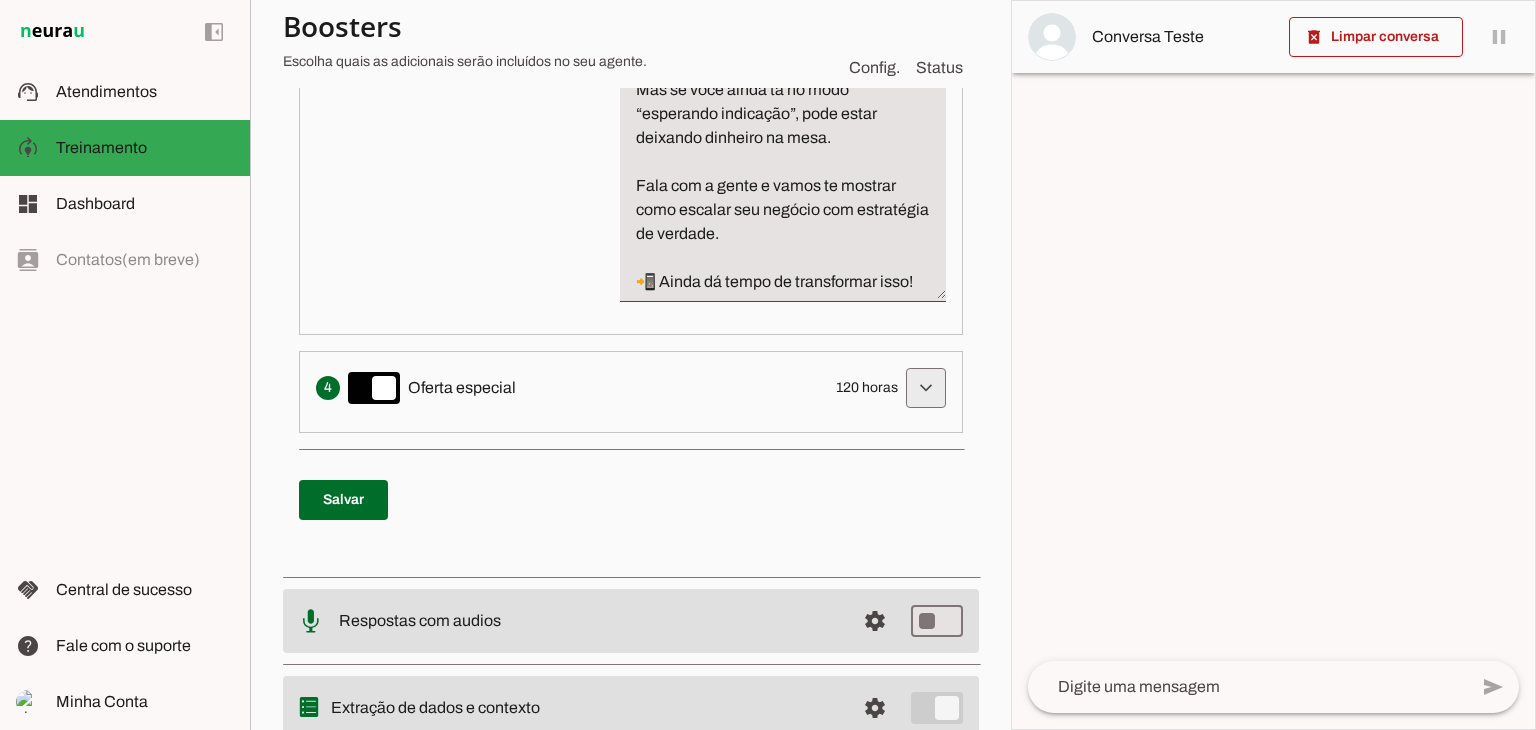 click at bounding box center [926, -768] 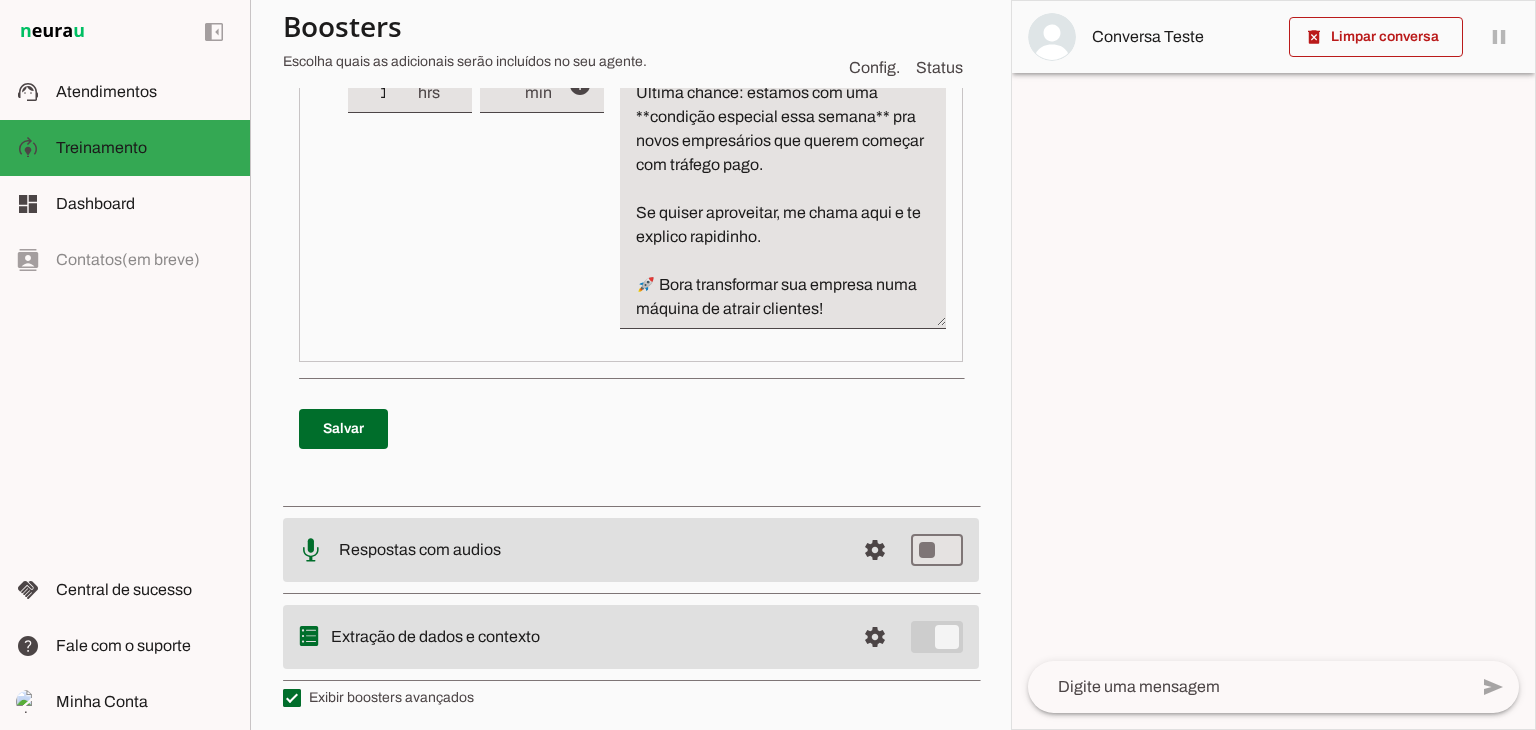 scroll, scrollTop: 1866, scrollLeft: 0, axis: vertical 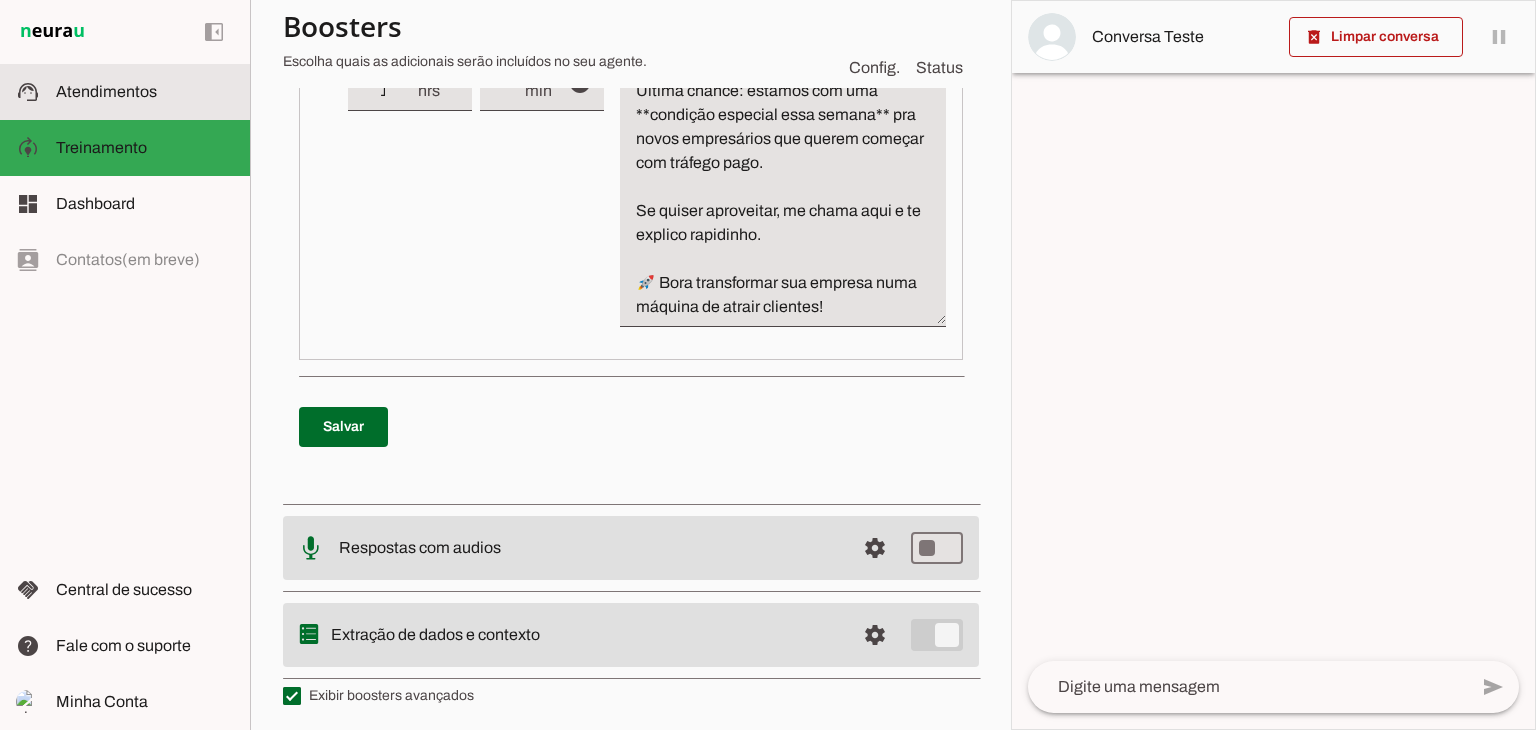 click on "Atendimentos" 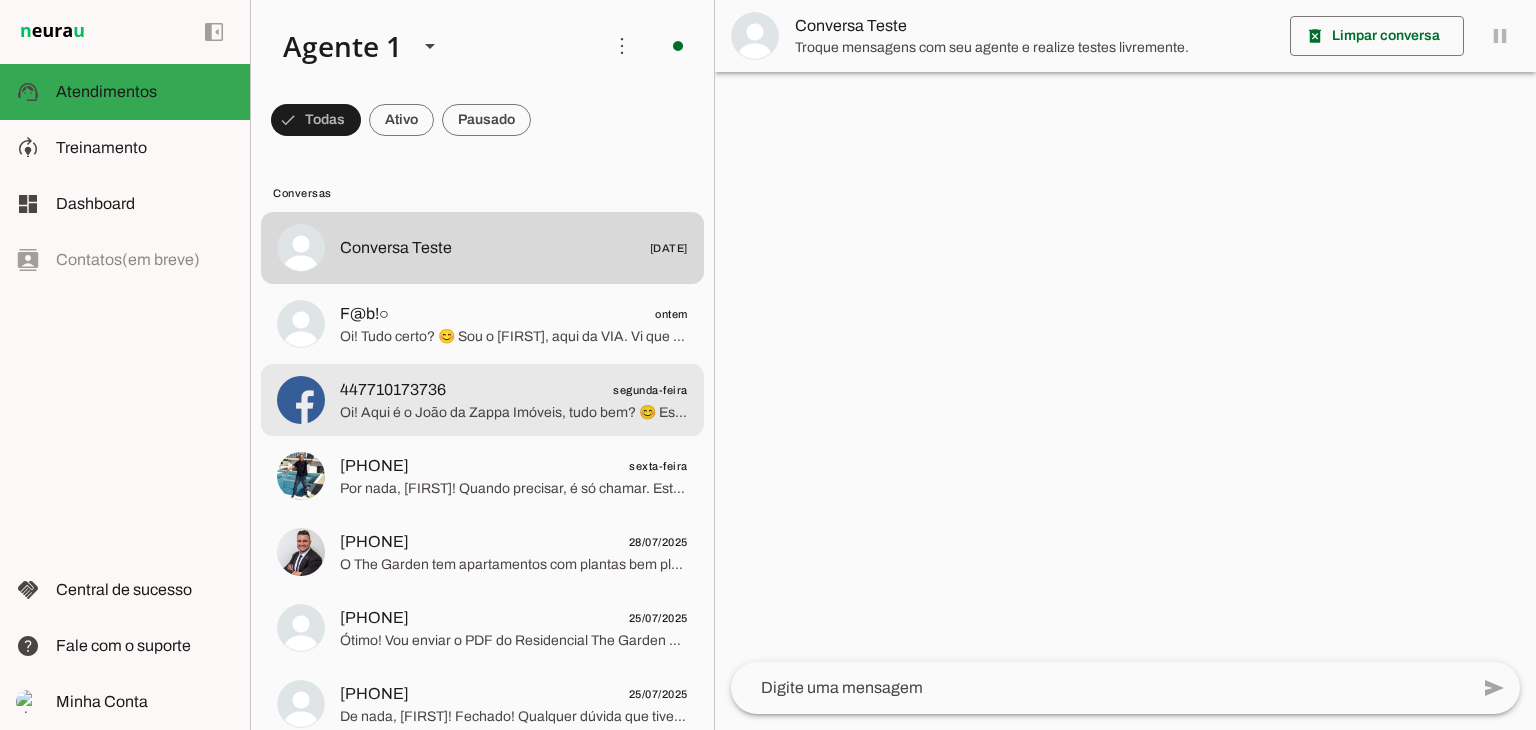click on "Oi! Tudo certo? 😊
Sou o [FIRST], aqui da VIA.
Vi que você se interessou pelos nossos serviços — tráfego pago ou automações com IA. Posso te ajudar rapidinho por aqui 🚀
Tá buscando atrair clientes com anúncios pagos ou quer automatizar o atendimento com IA?" 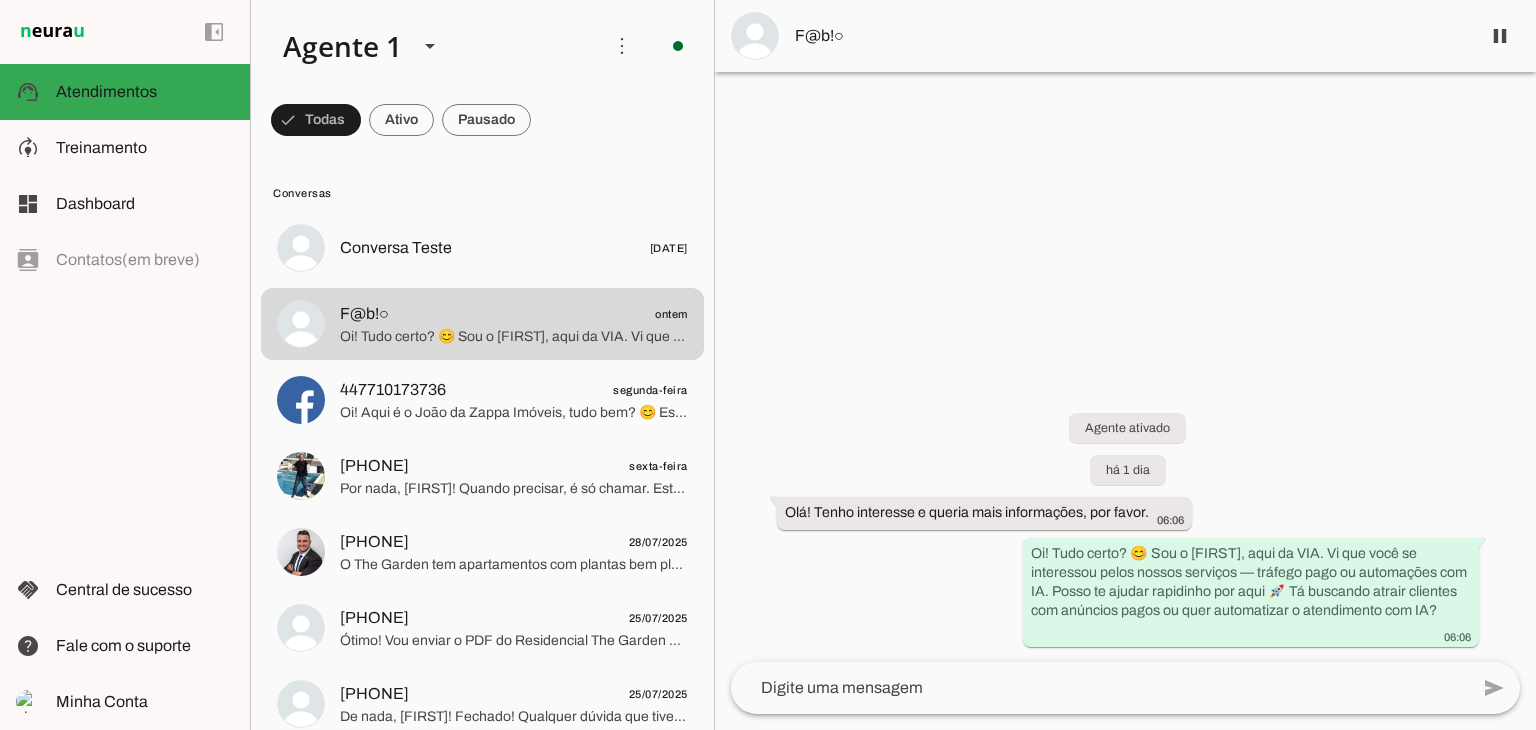 type 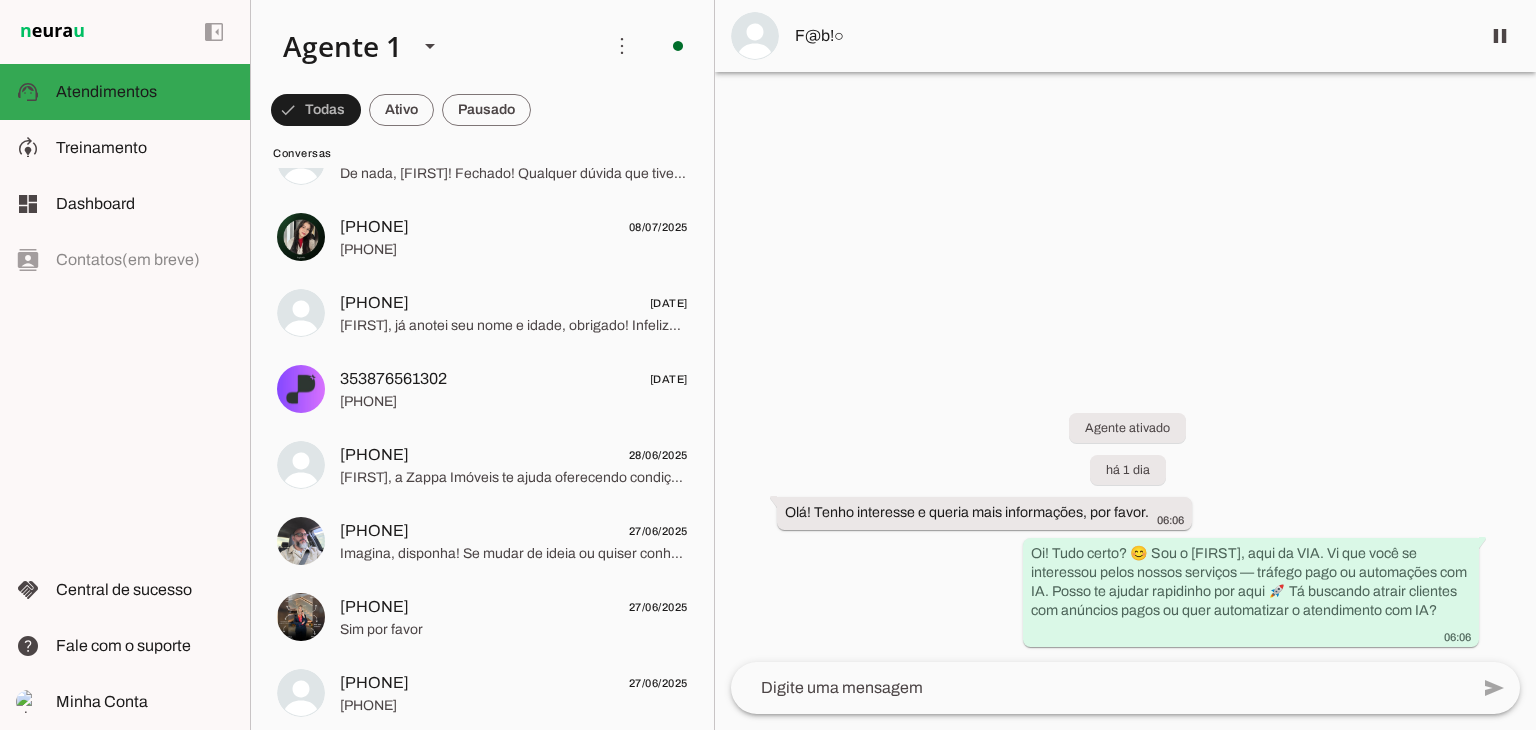 scroll, scrollTop: 630, scrollLeft: 0, axis: vertical 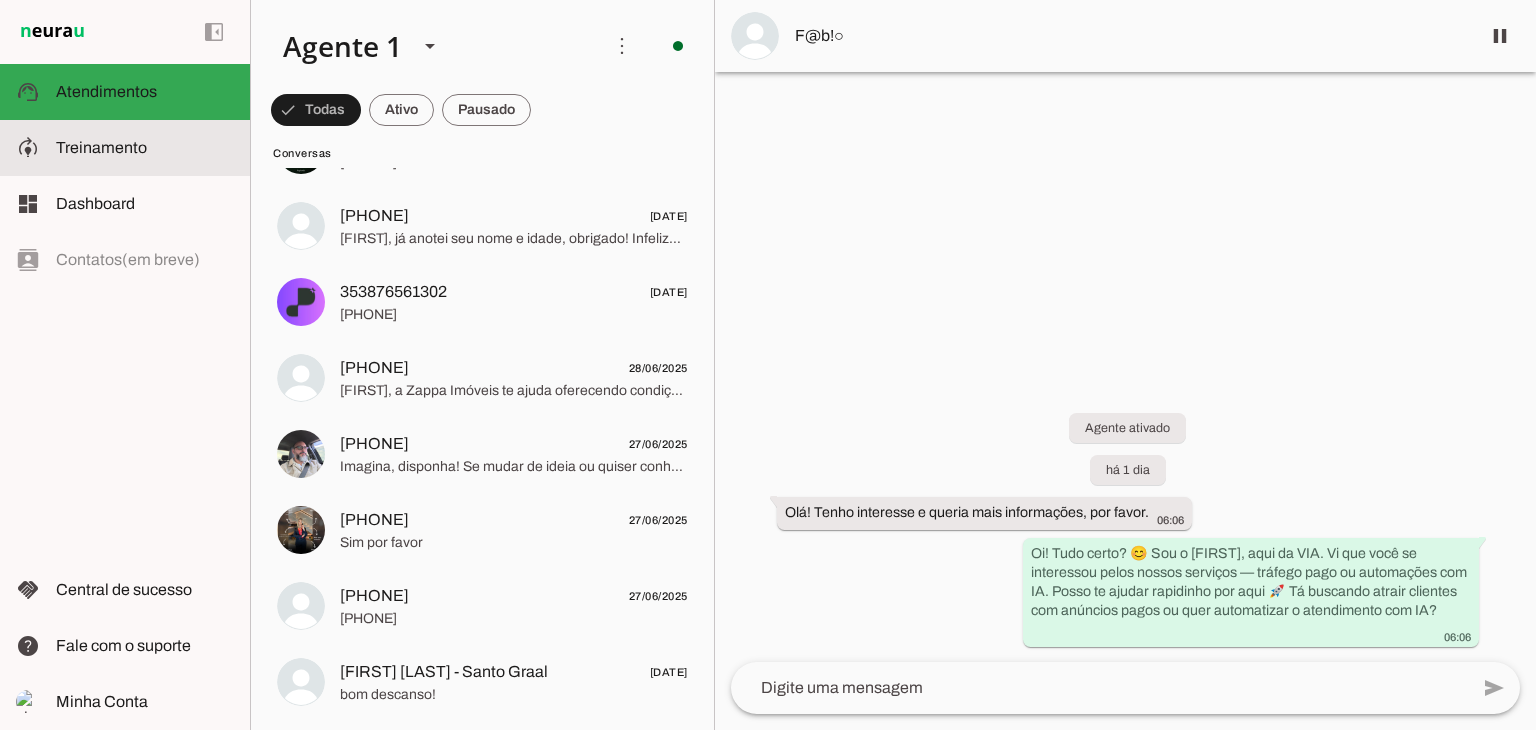 click on "Treinamento" 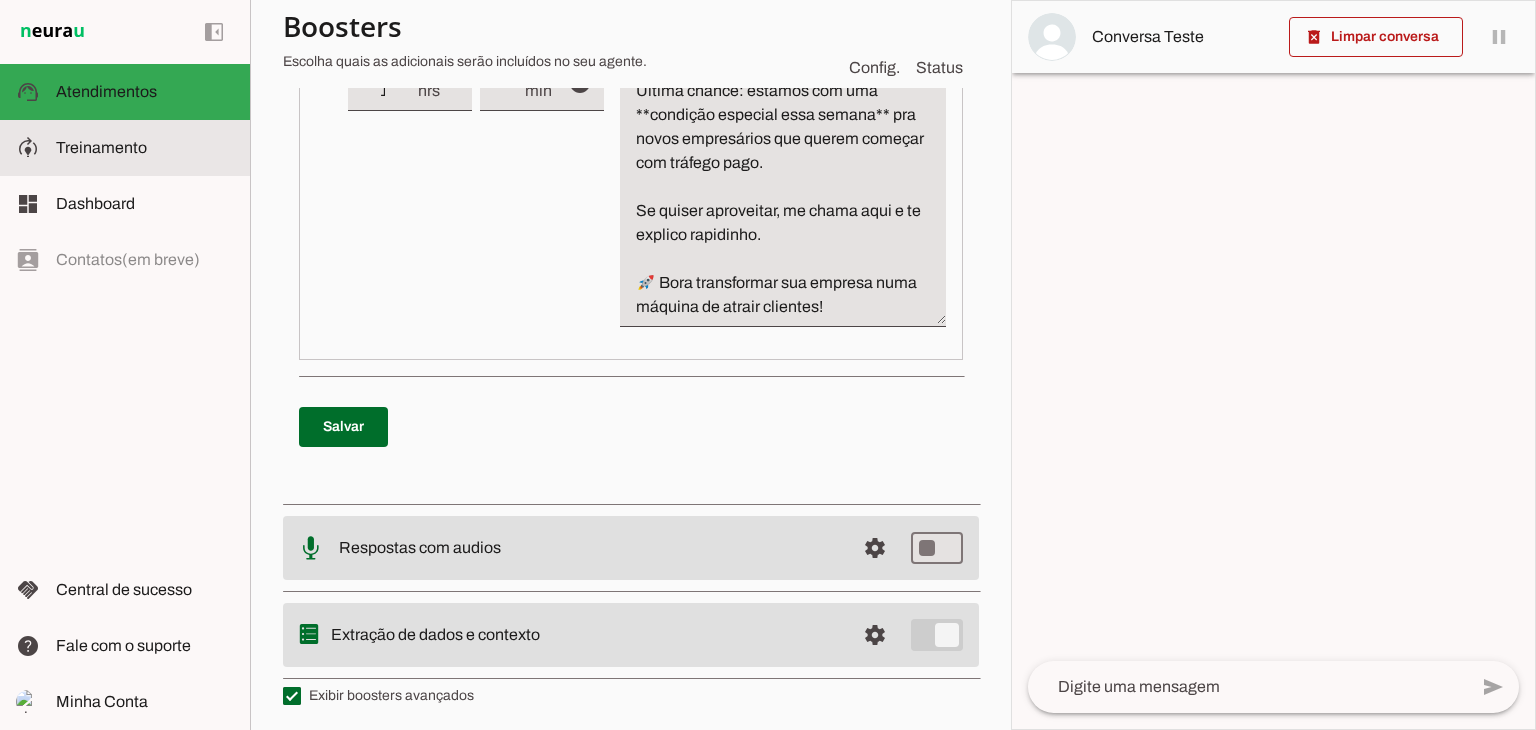 scroll, scrollTop: 651, scrollLeft: 0, axis: vertical 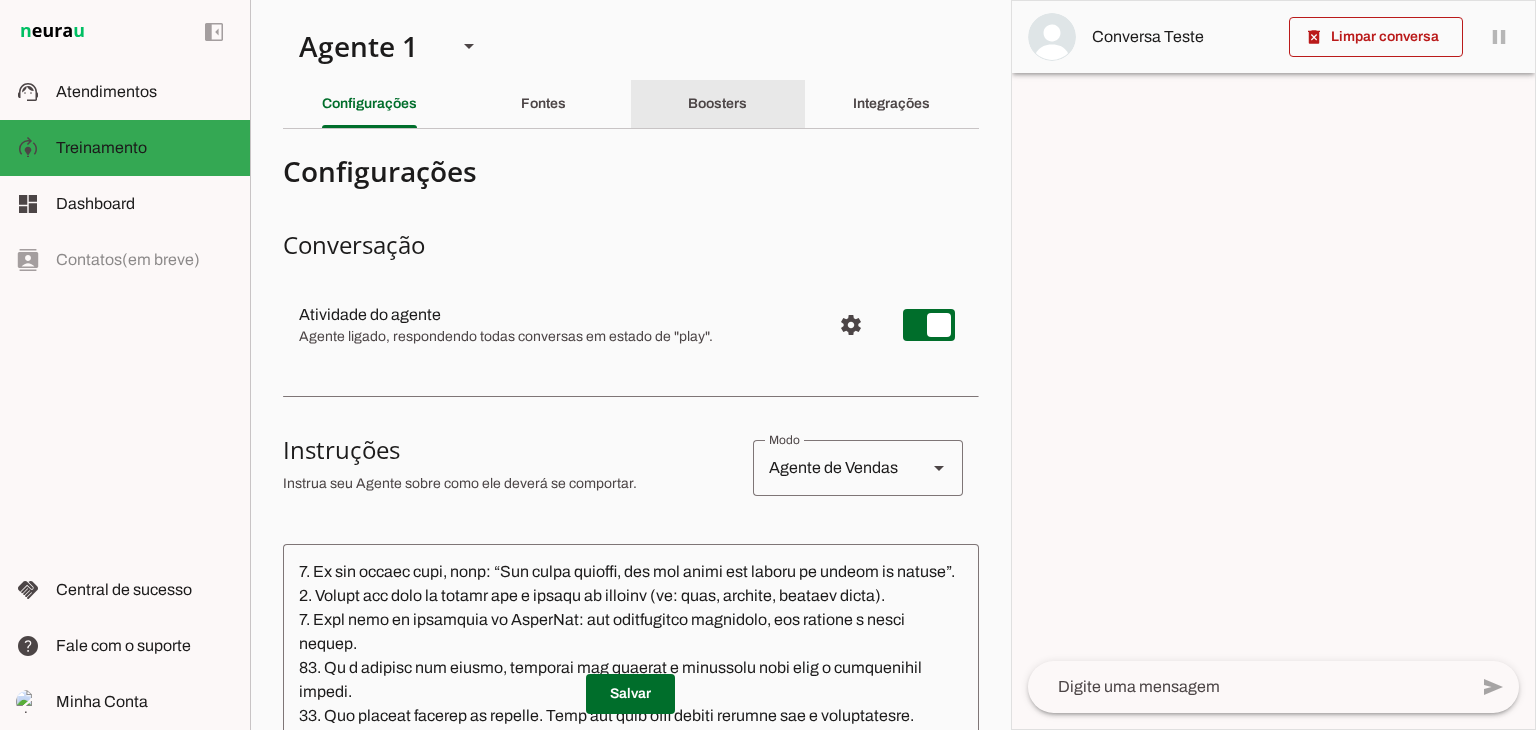 click on "Boosters" 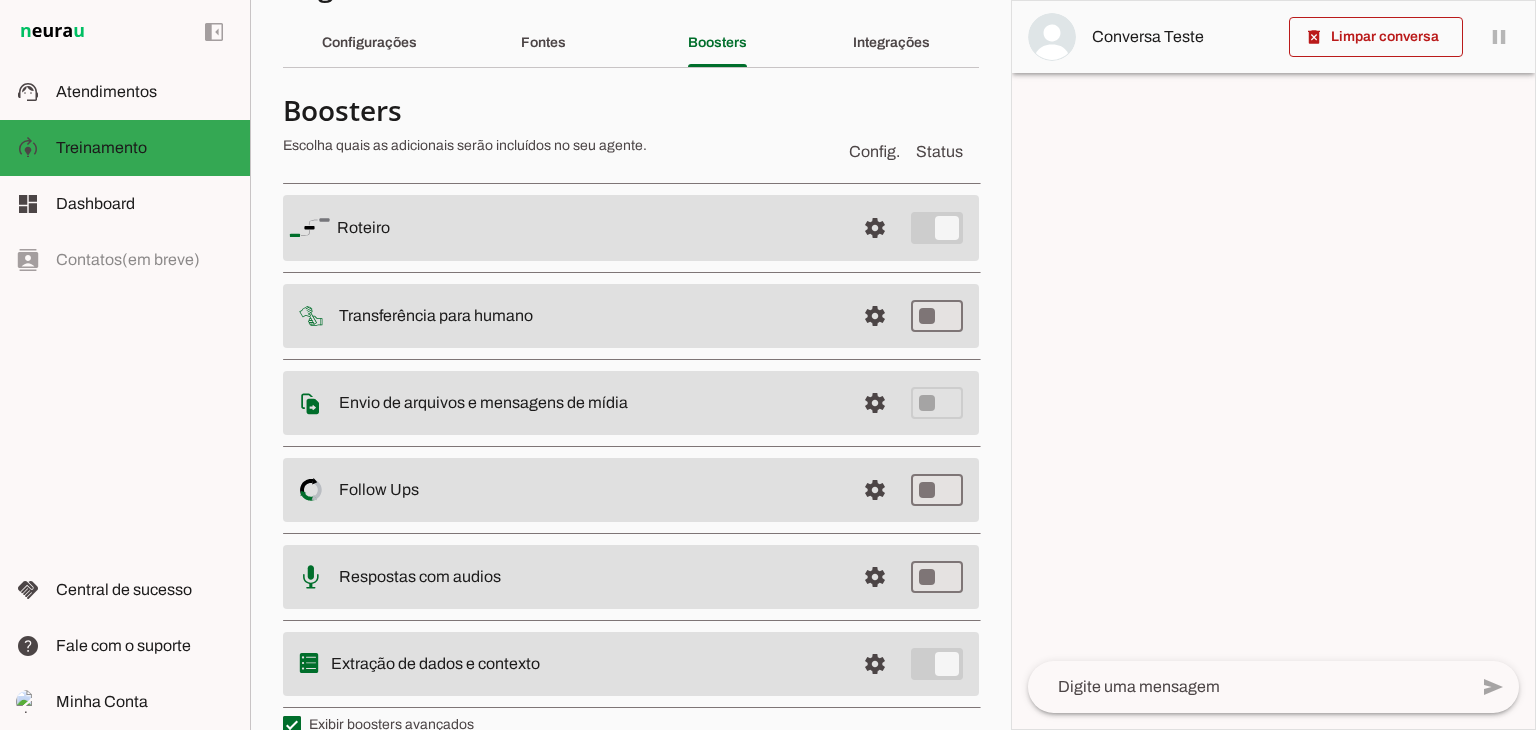 scroll, scrollTop: 93, scrollLeft: 0, axis: vertical 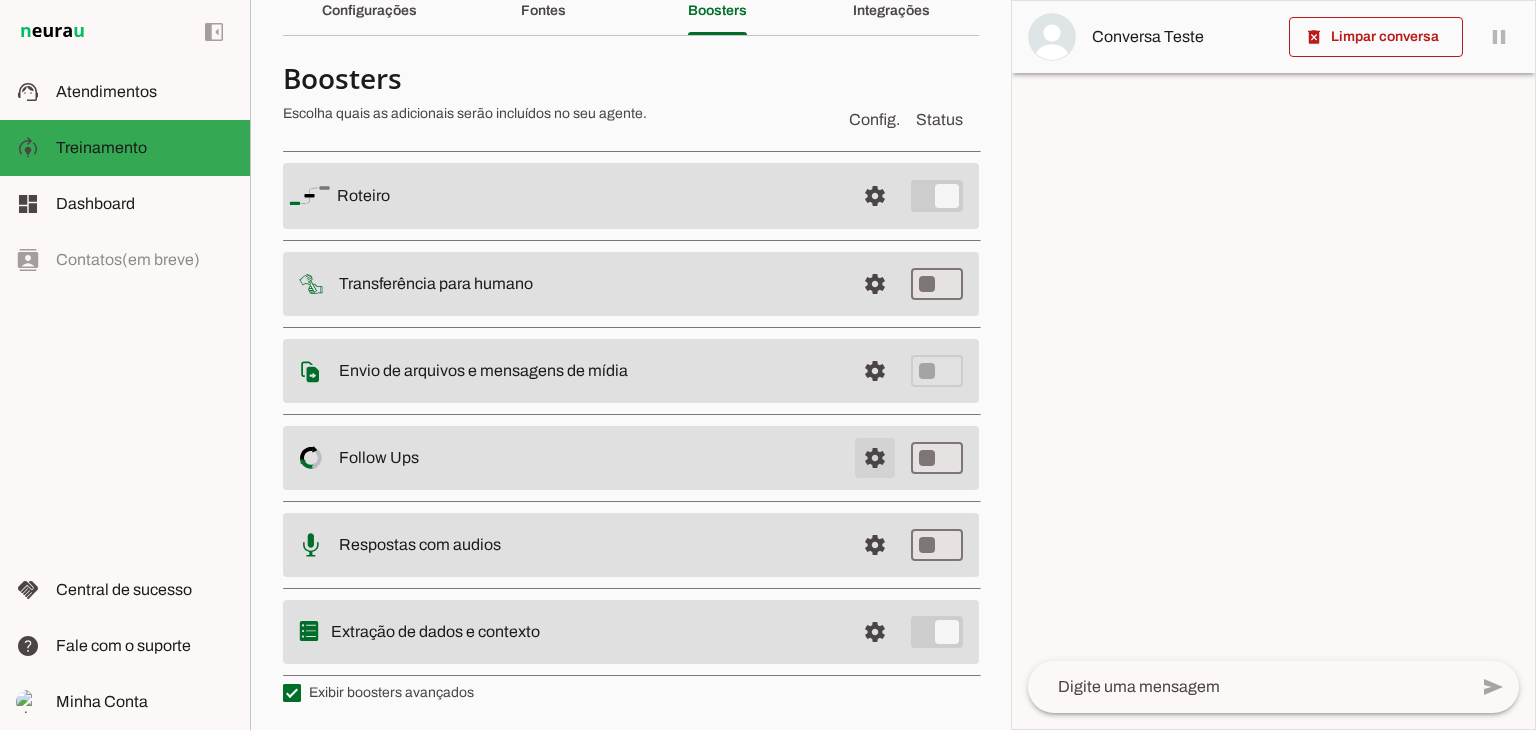 click at bounding box center [875, 196] 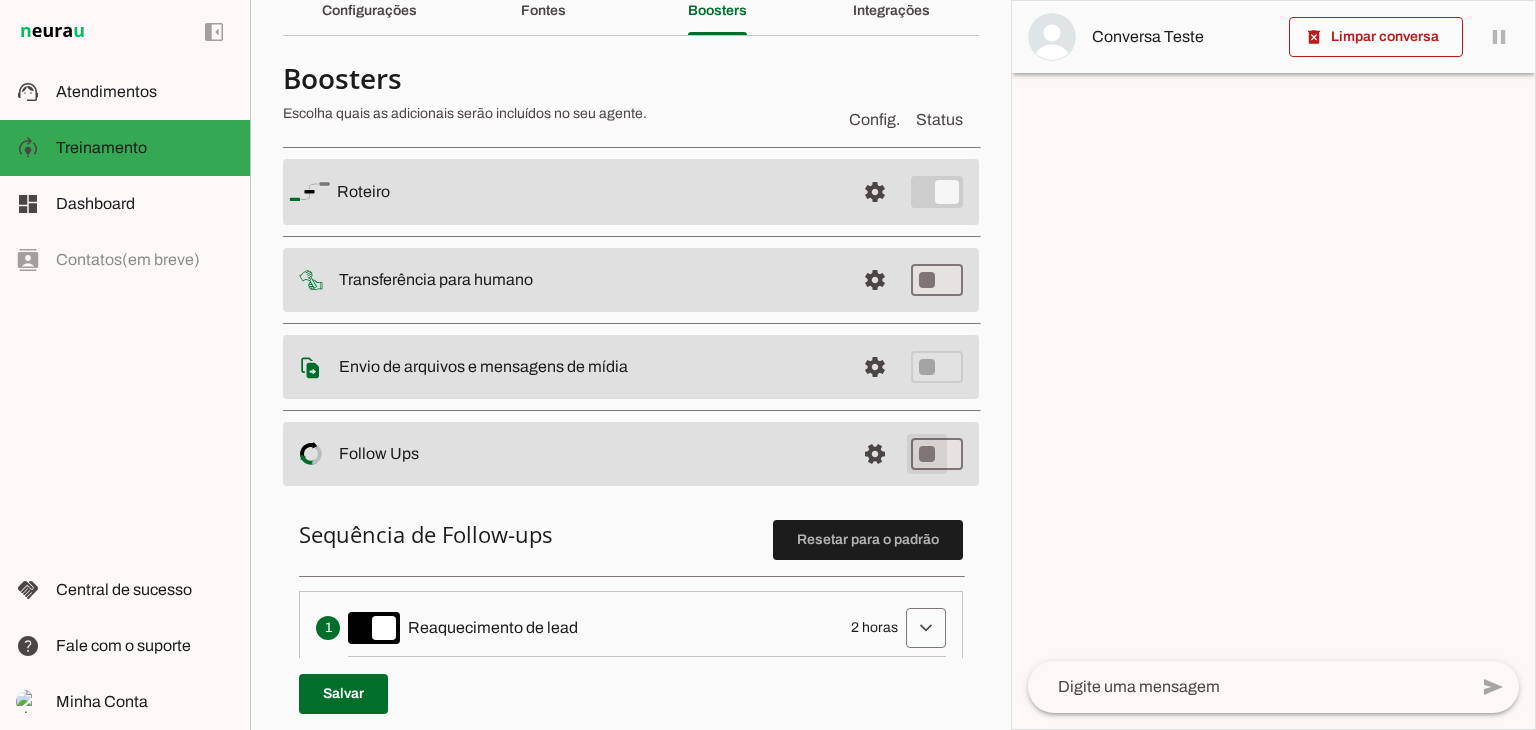 type on "on" 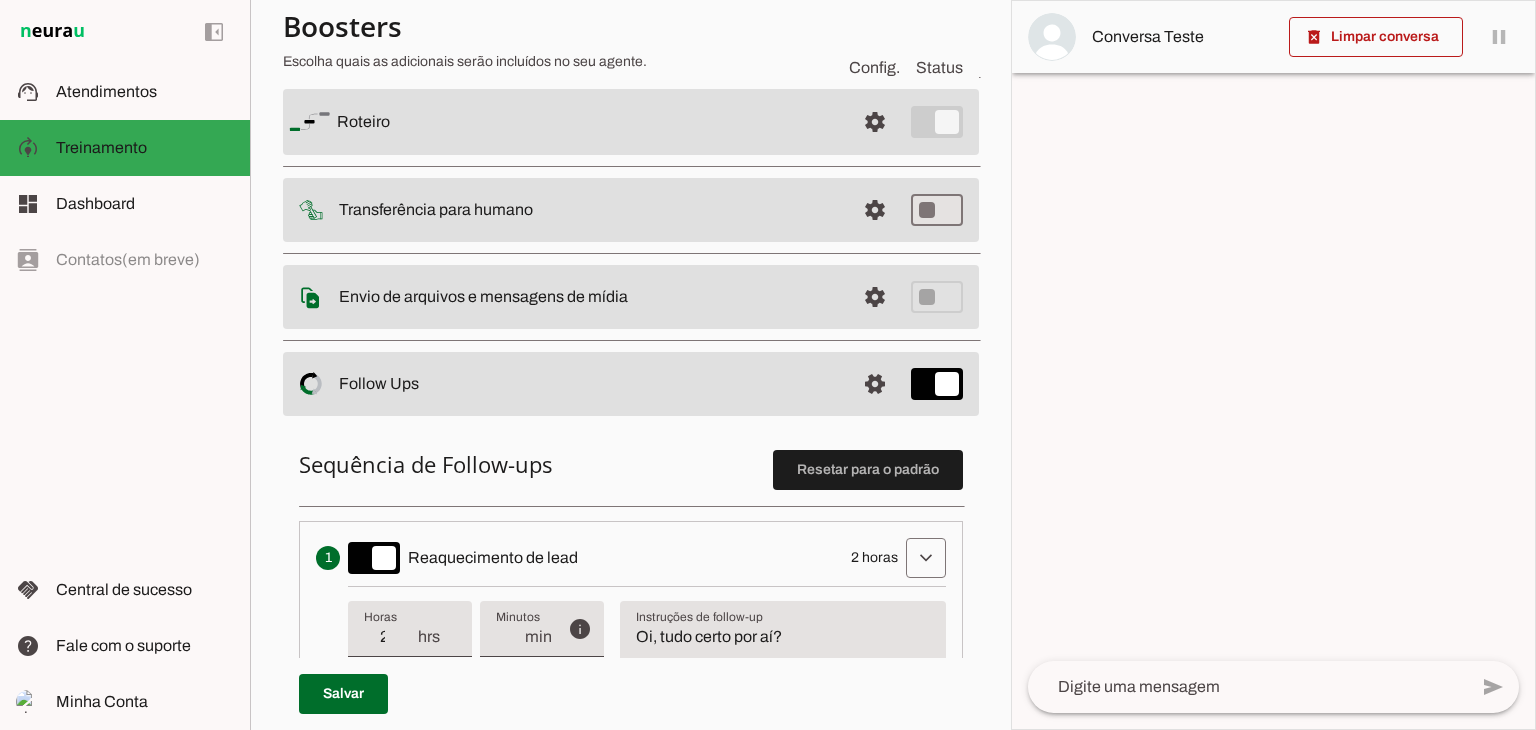 scroll, scrollTop: 193, scrollLeft: 0, axis: vertical 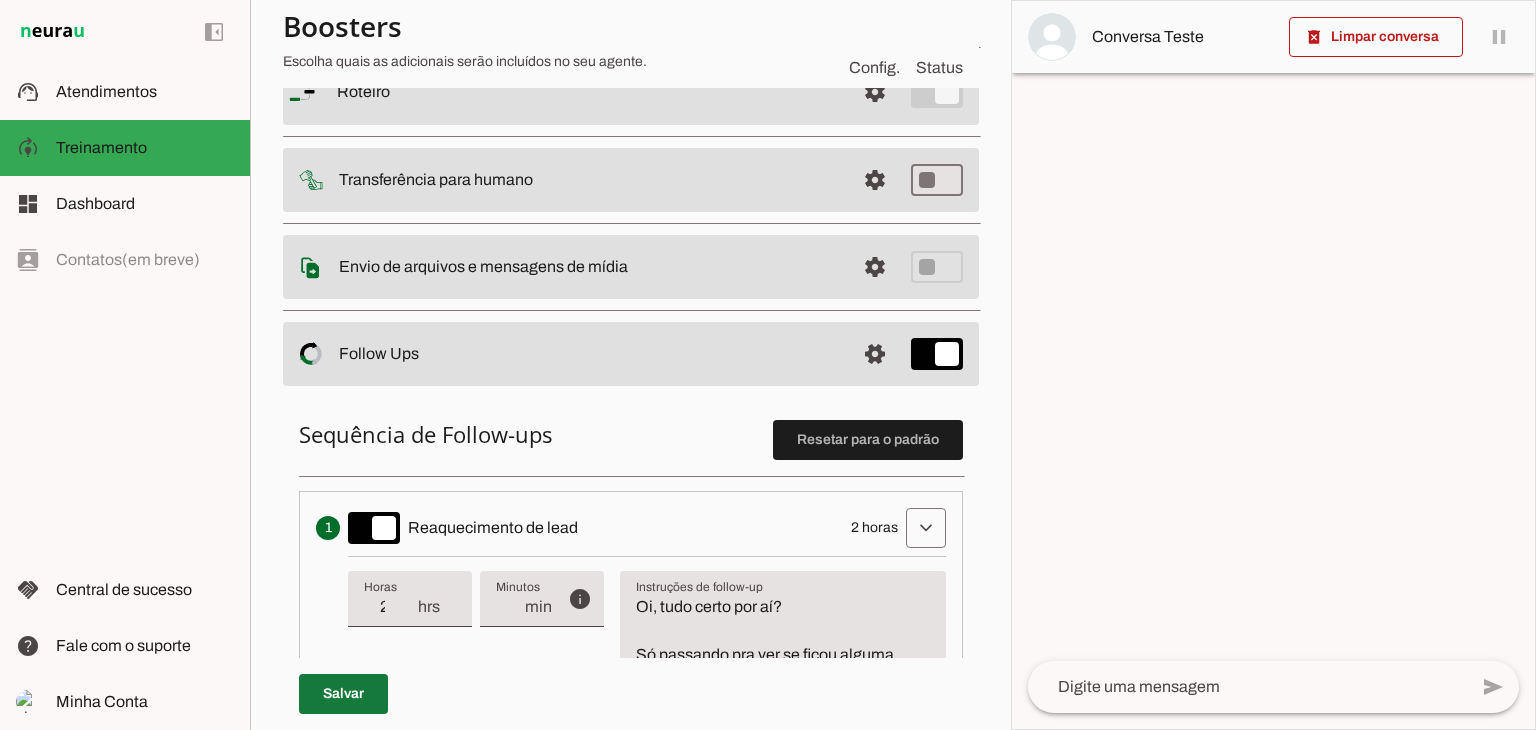 click at bounding box center [343, 694] 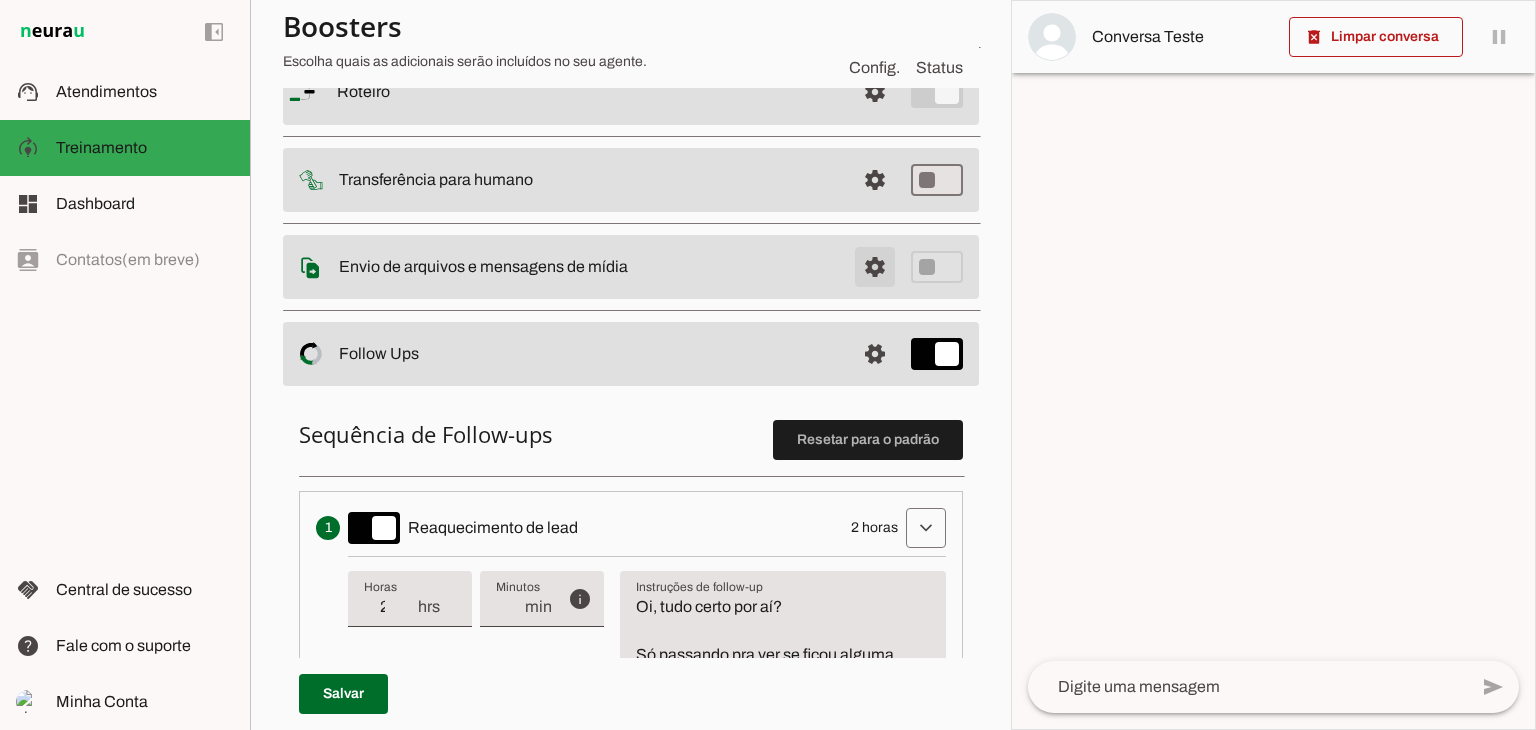 scroll, scrollTop: 0, scrollLeft: 0, axis: both 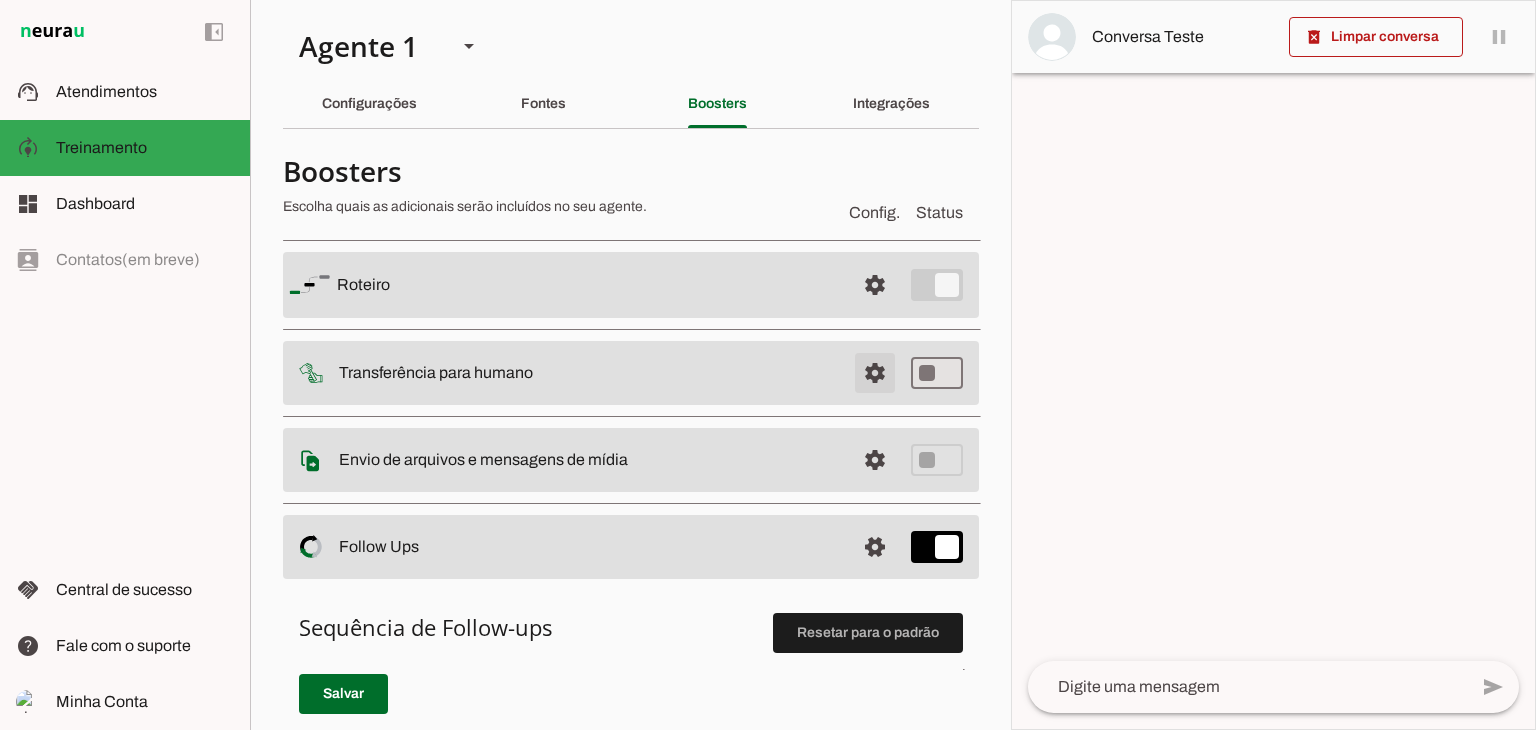 click at bounding box center [875, 285] 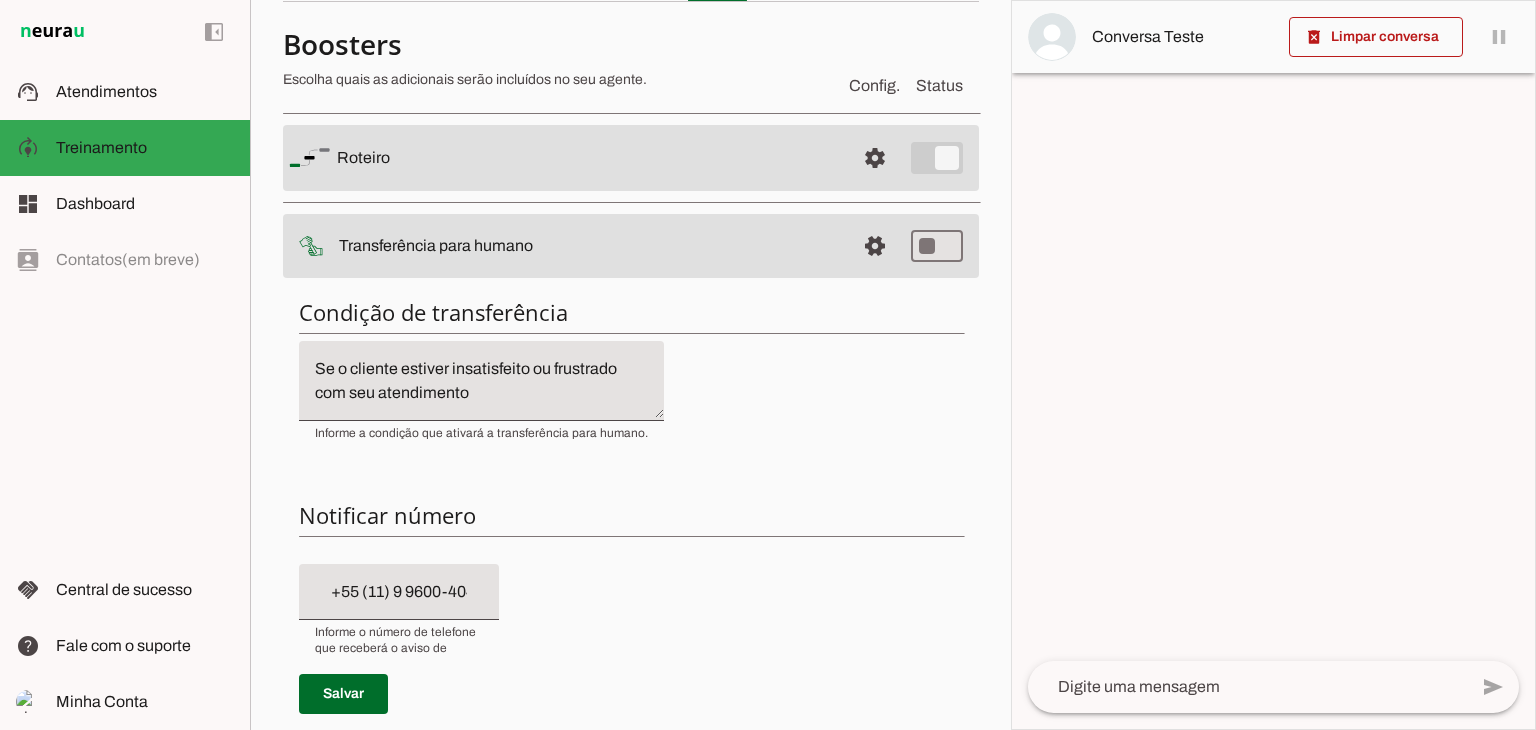 scroll, scrollTop: 200, scrollLeft: 0, axis: vertical 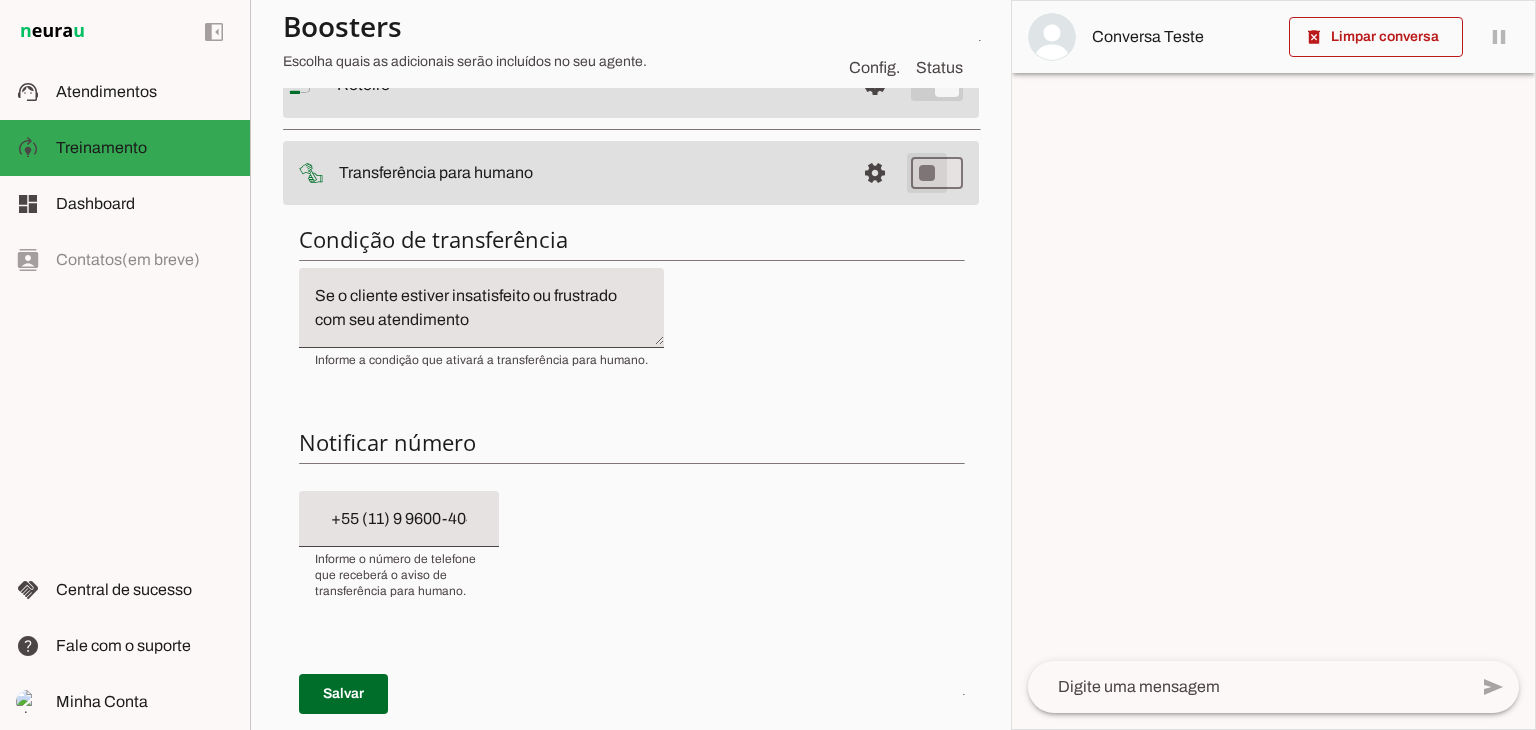 type on "on" 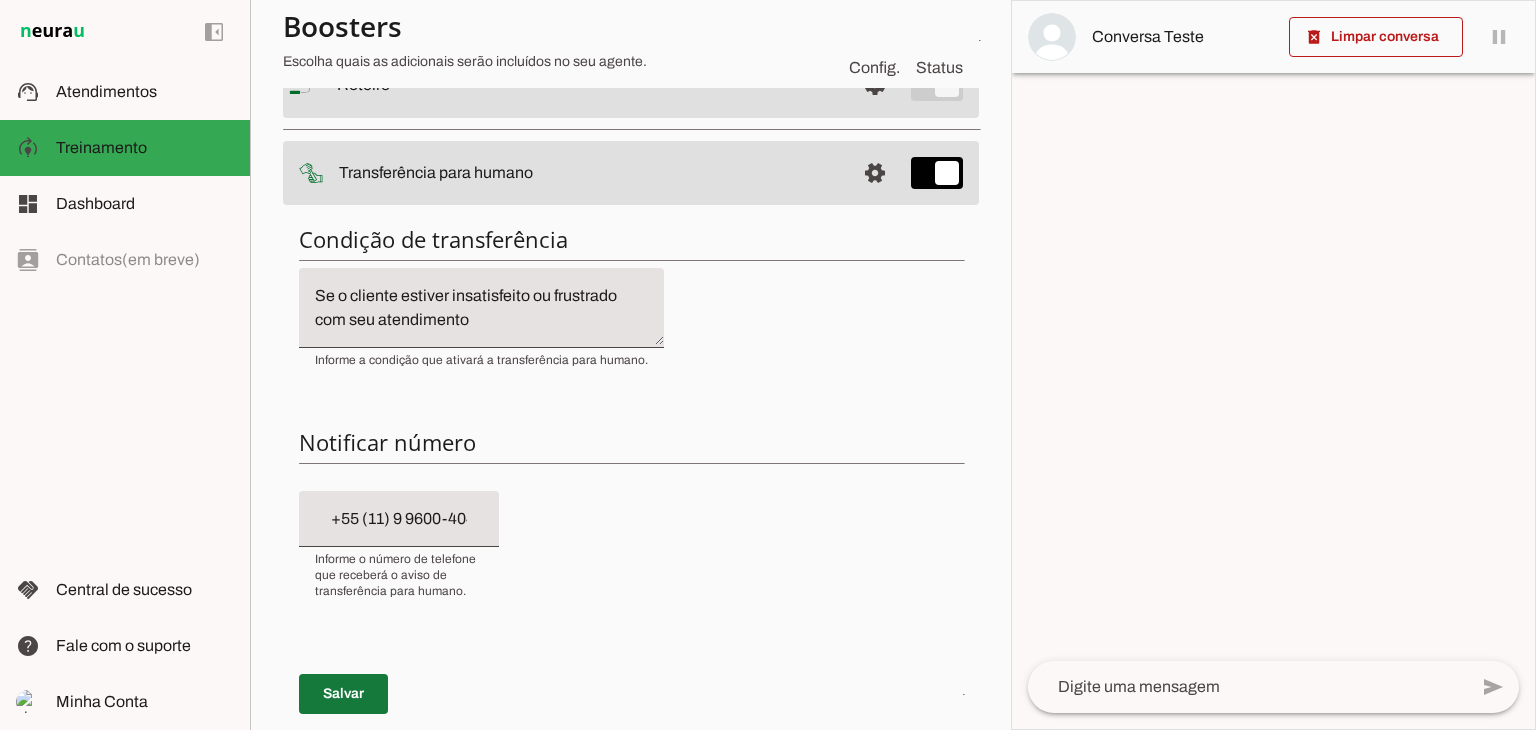 drag, startPoint x: 345, startPoint y: 680, endPoint x: 352, endPoint y: 672, distance: 10.630146 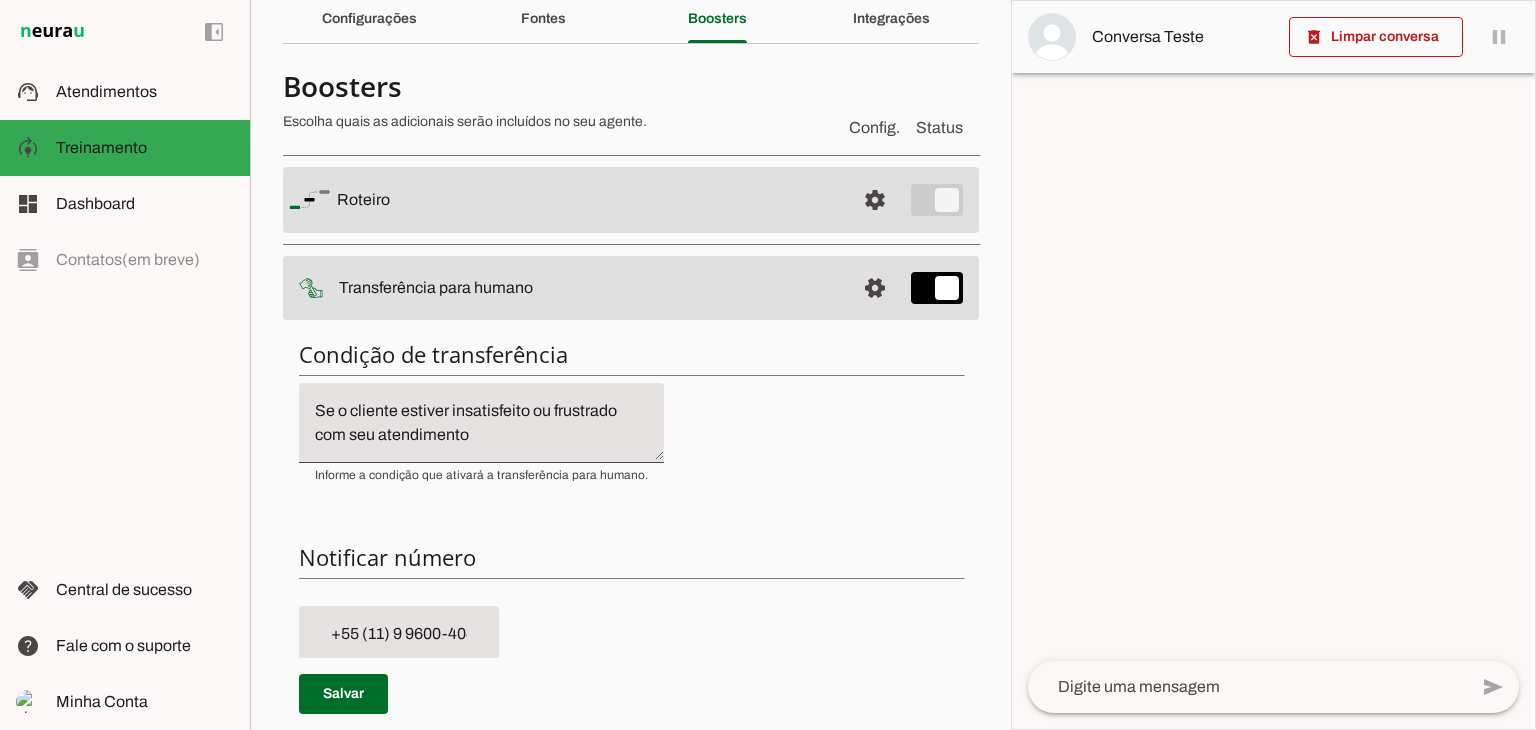 scroll, scrollTop: 0, scrollLeft: 0, axis: both 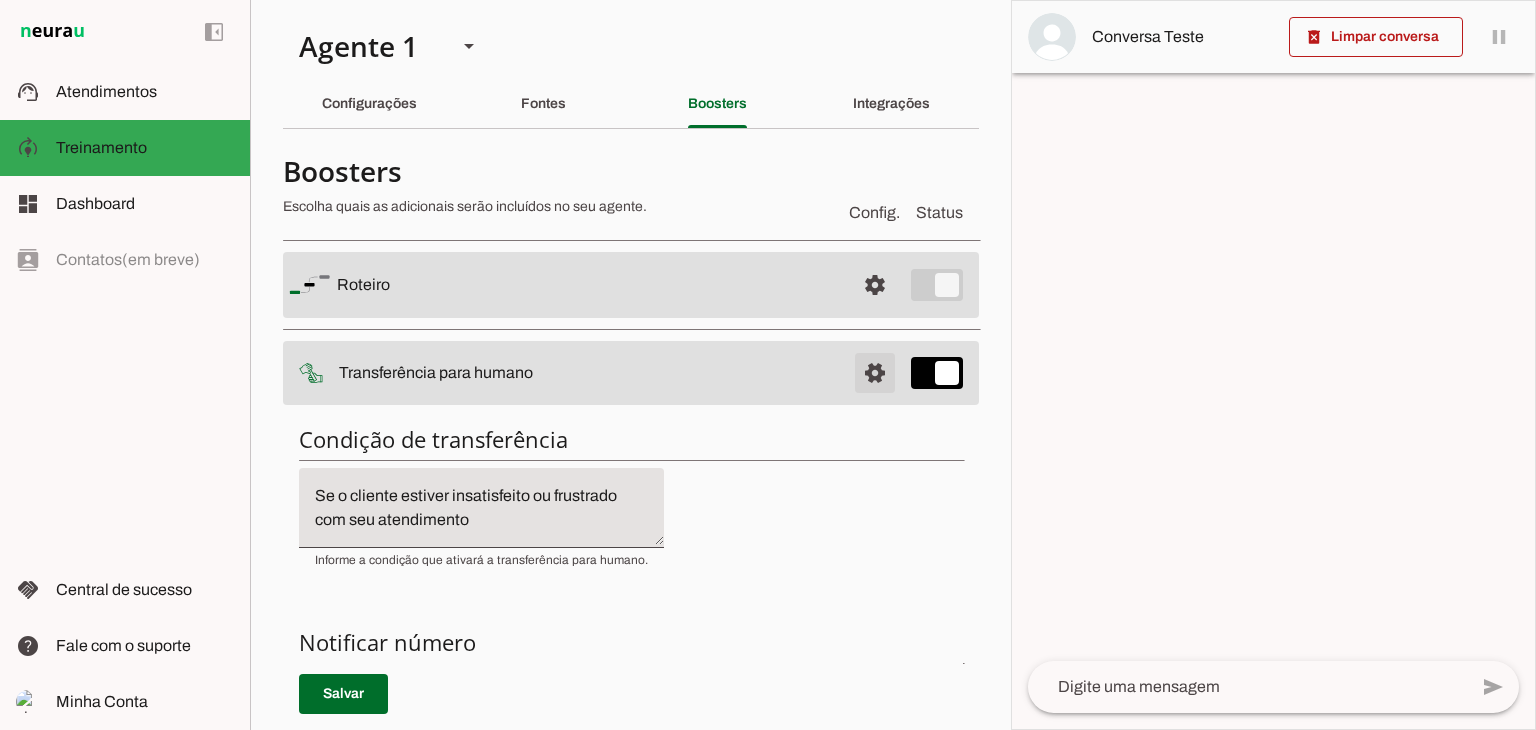 click at bounding box center [875, 285] 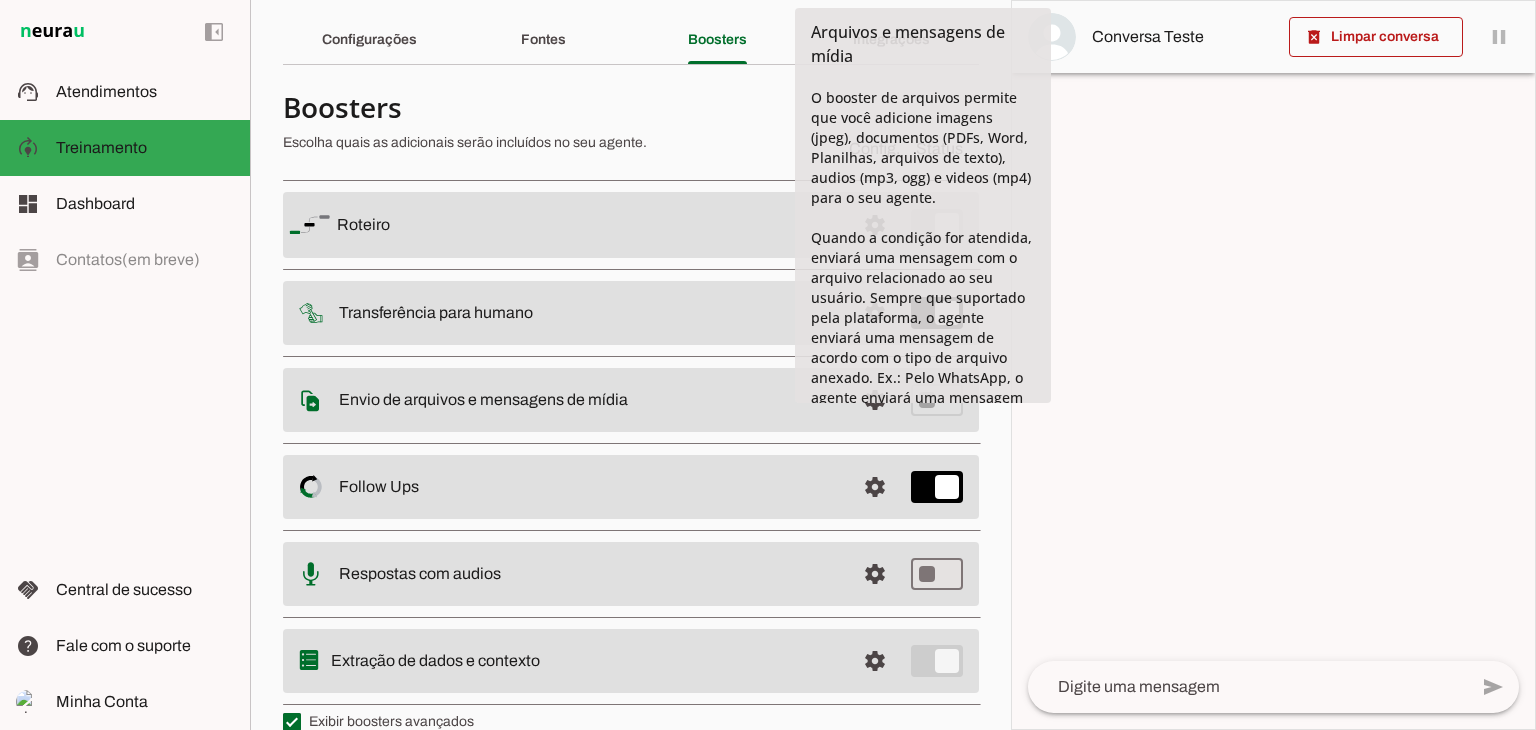 scroll, scrollTop: 93, scrollLeft: 0, axis: vertical 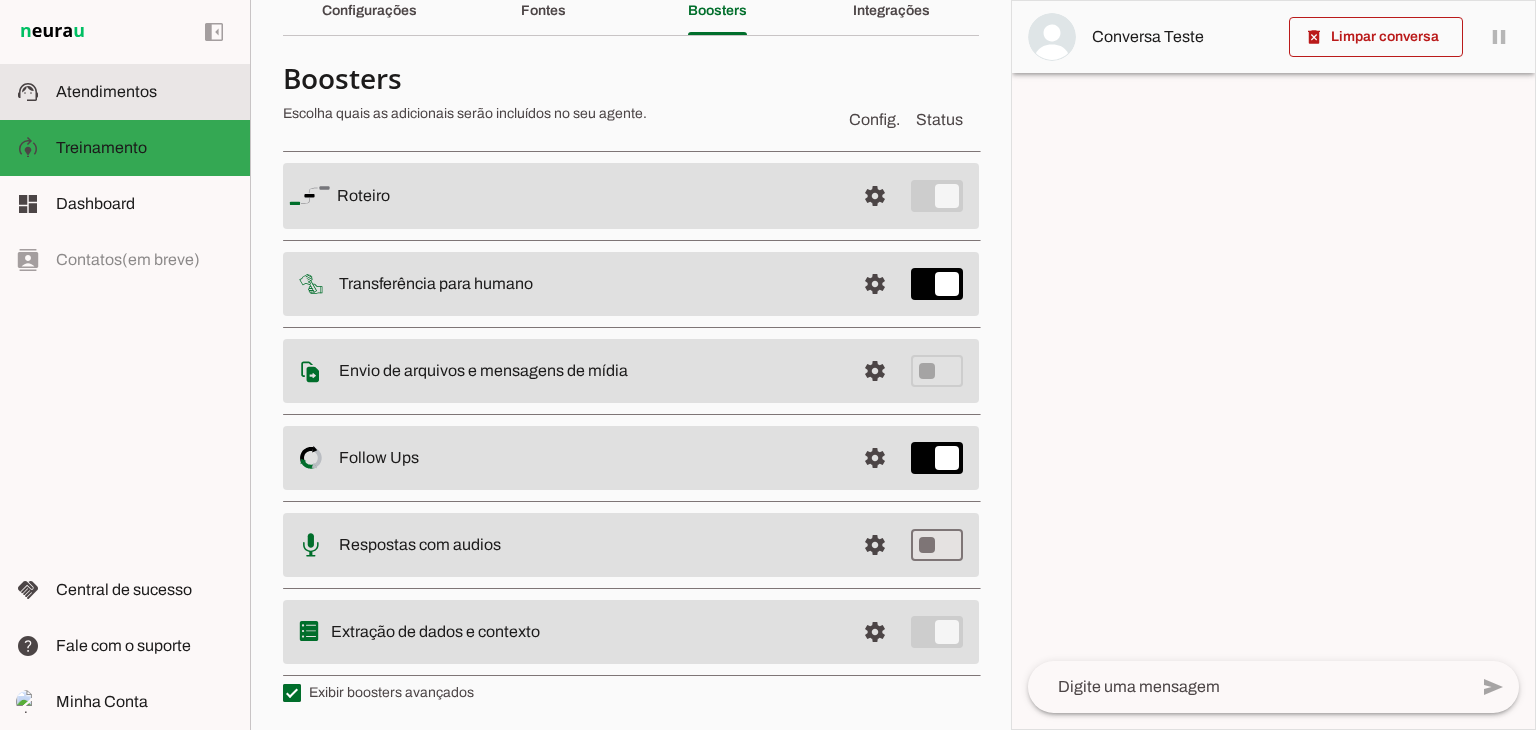 click on "Atendimentos" 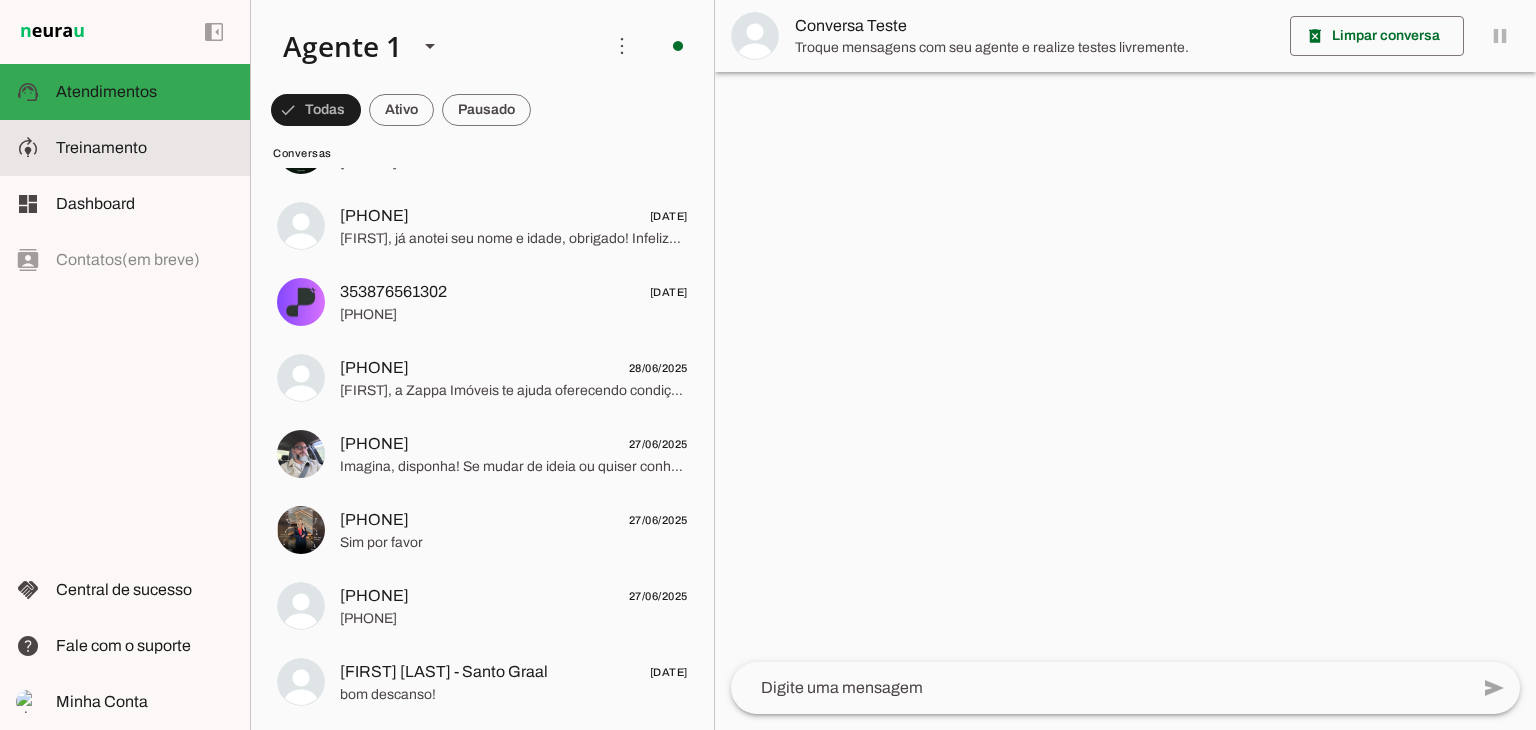click at bounding box center [145, 148] 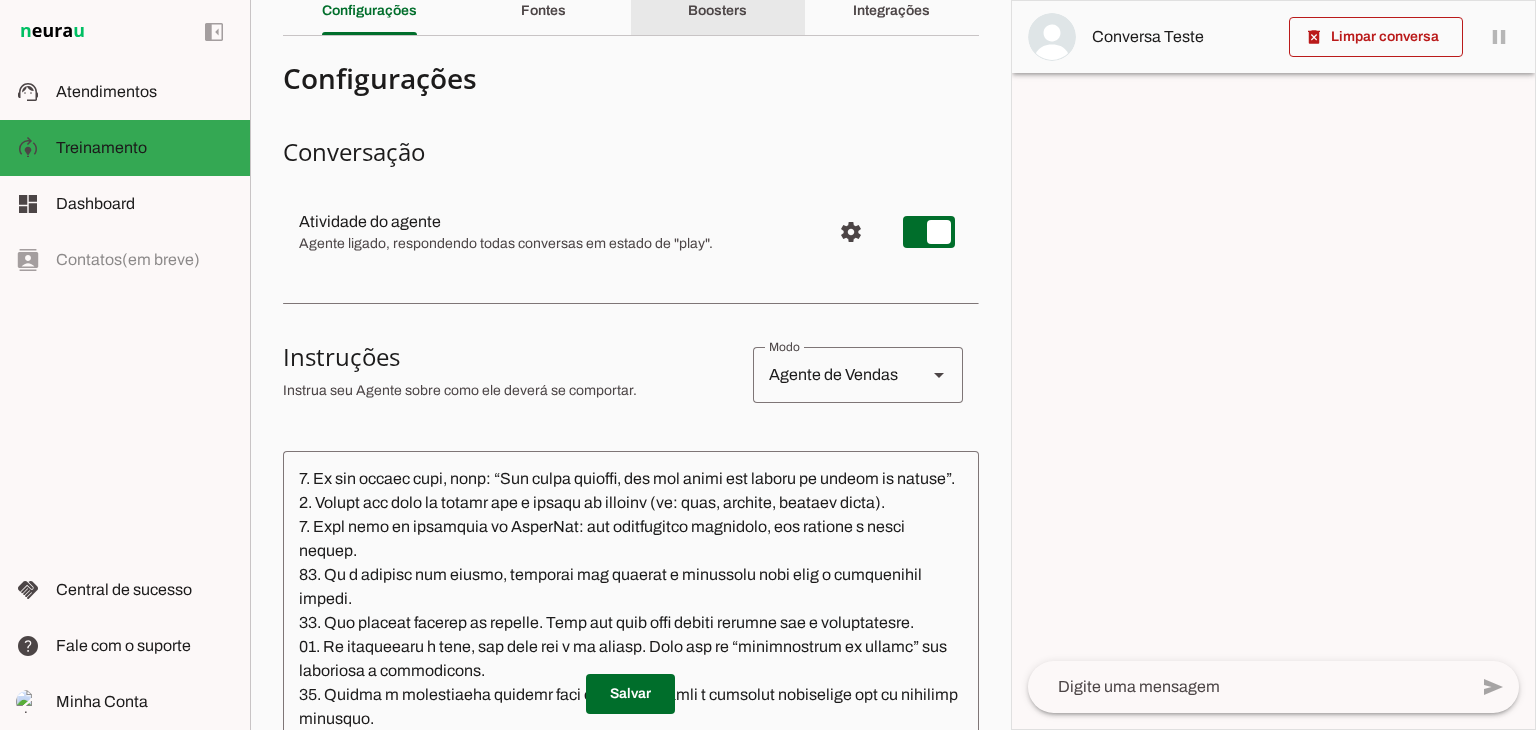click on "Boosters" 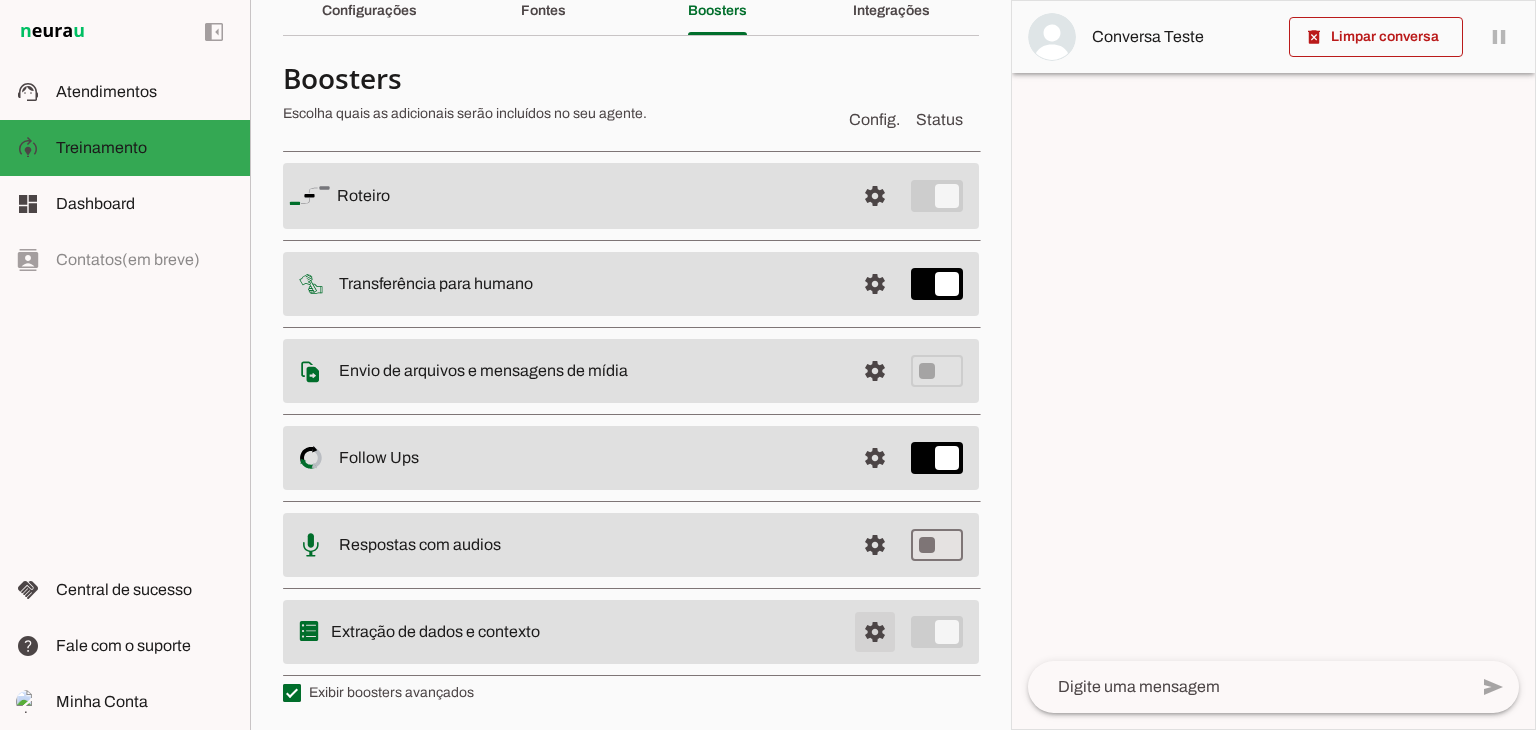 click at bounding box center (875, 196) 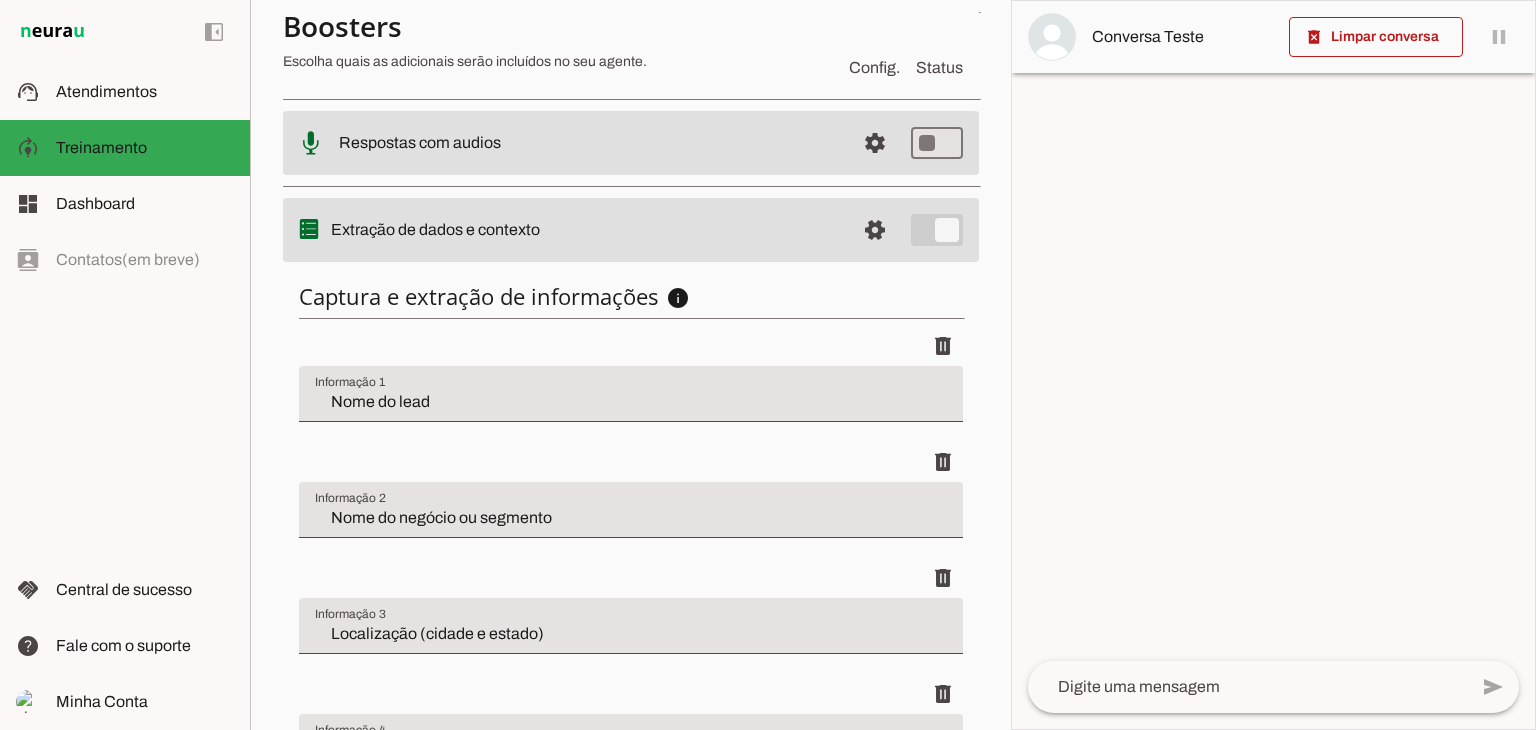 scroll, scrollTop: 0, scrollLeft: 0, axis: both 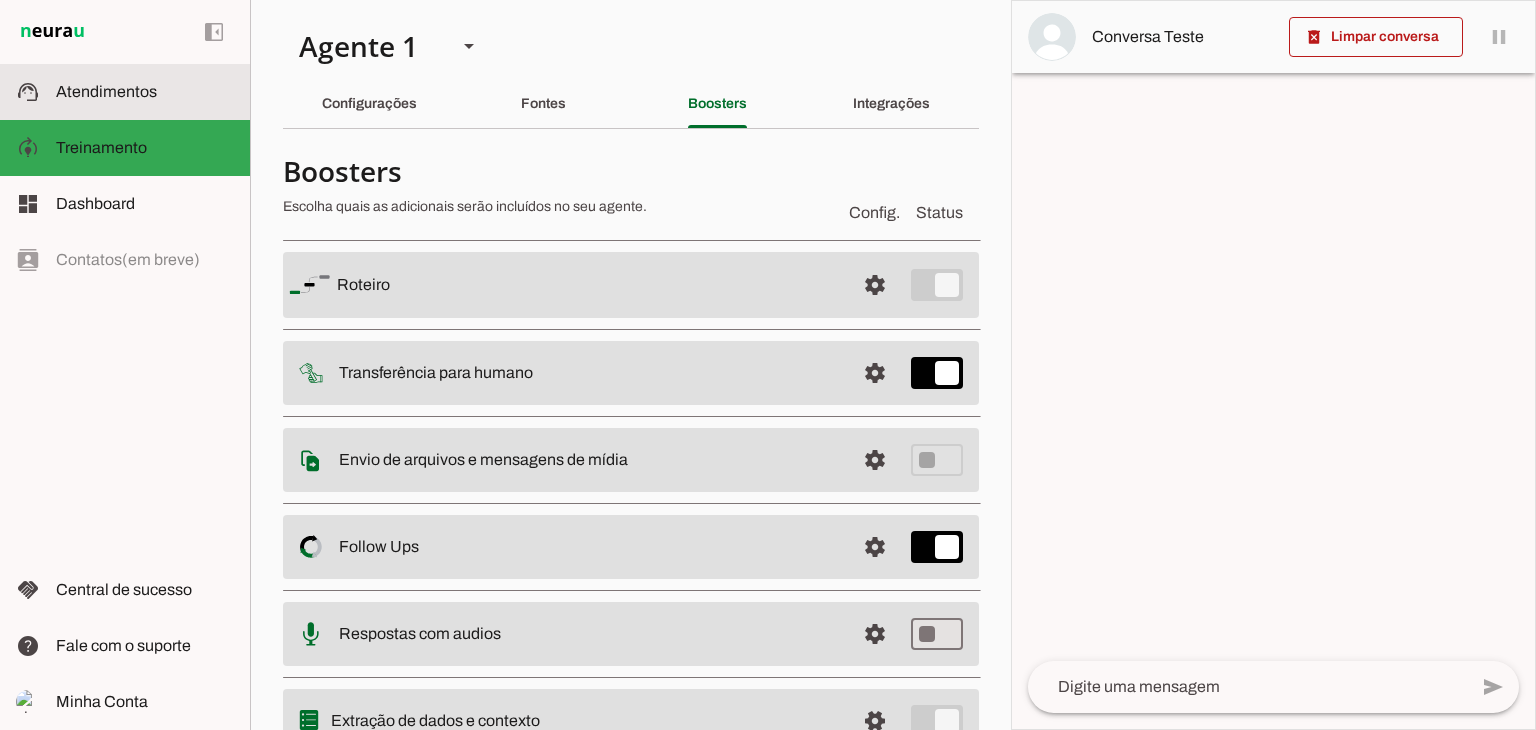 click on "Atendimentos" 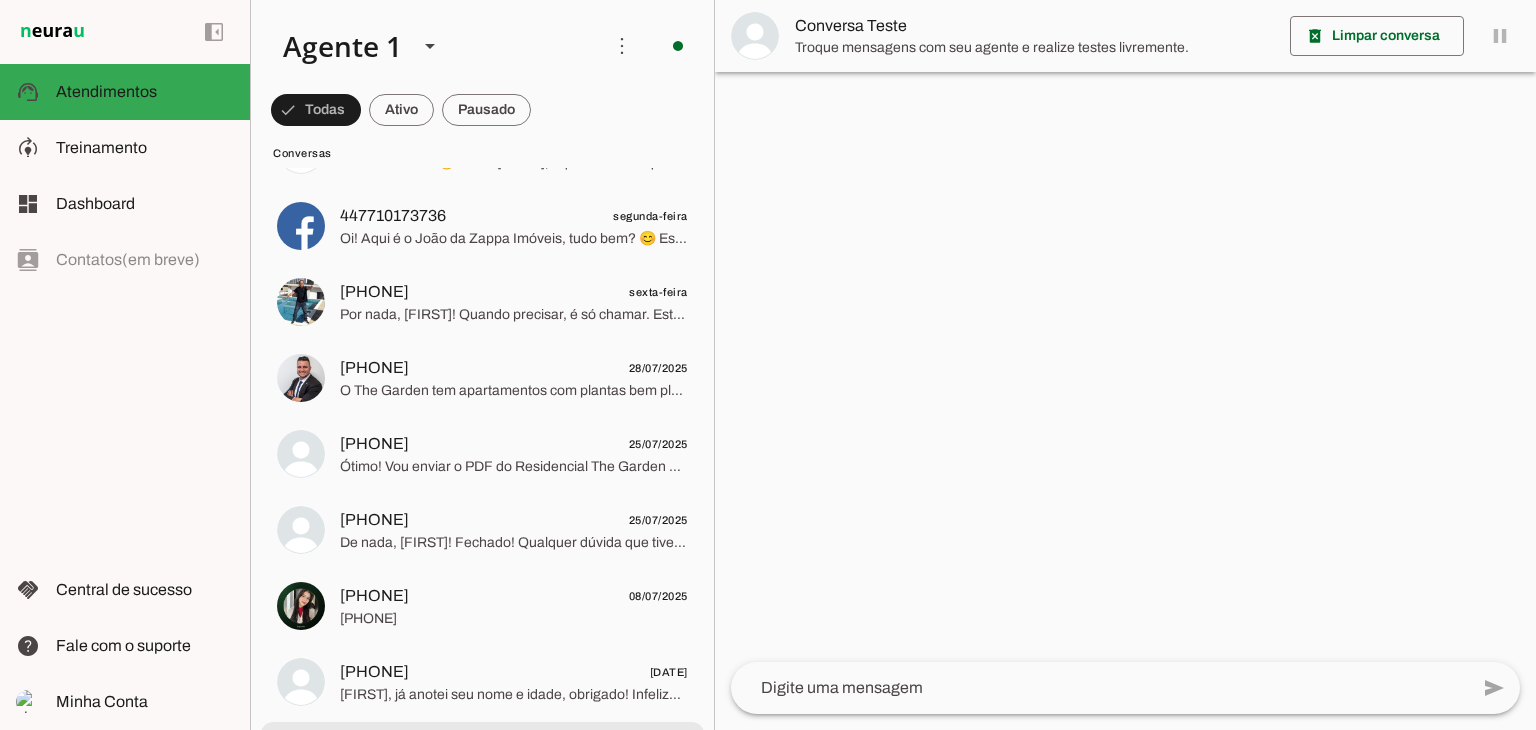 scroll, scrollTop: 0, scrollLeft: 0, axis: both 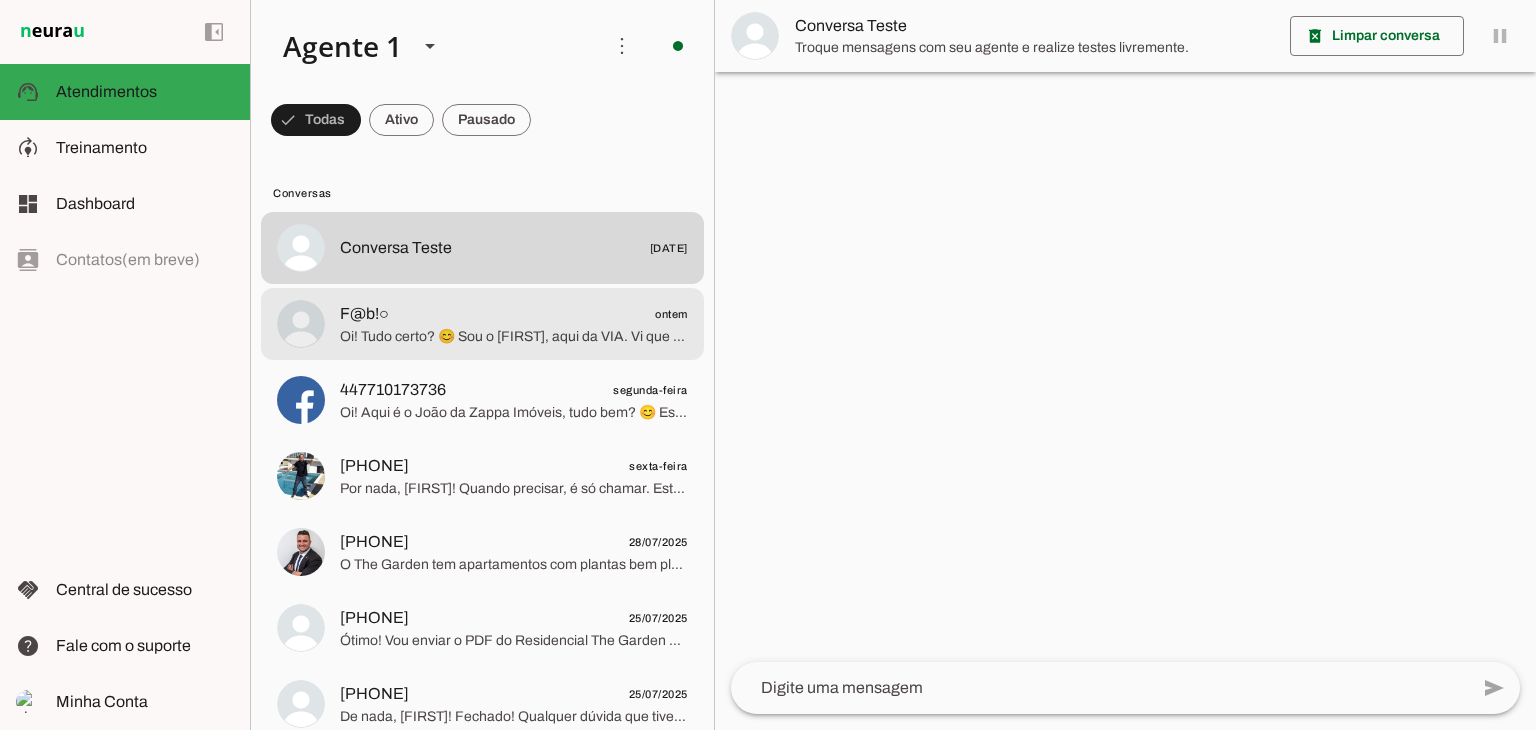 click on "Oi! Tudo certo? 😊
Sou o [FIRST], aqui da VIA.
Vi que você se interessou pelos nossos serviços — tráfego pago ou automações com IA. Posso te ajudar rapidinho por aqui 🚀
Tá buscando atrair clientes com anúncios pagos ou quer automatizar o atendimento com IA?" 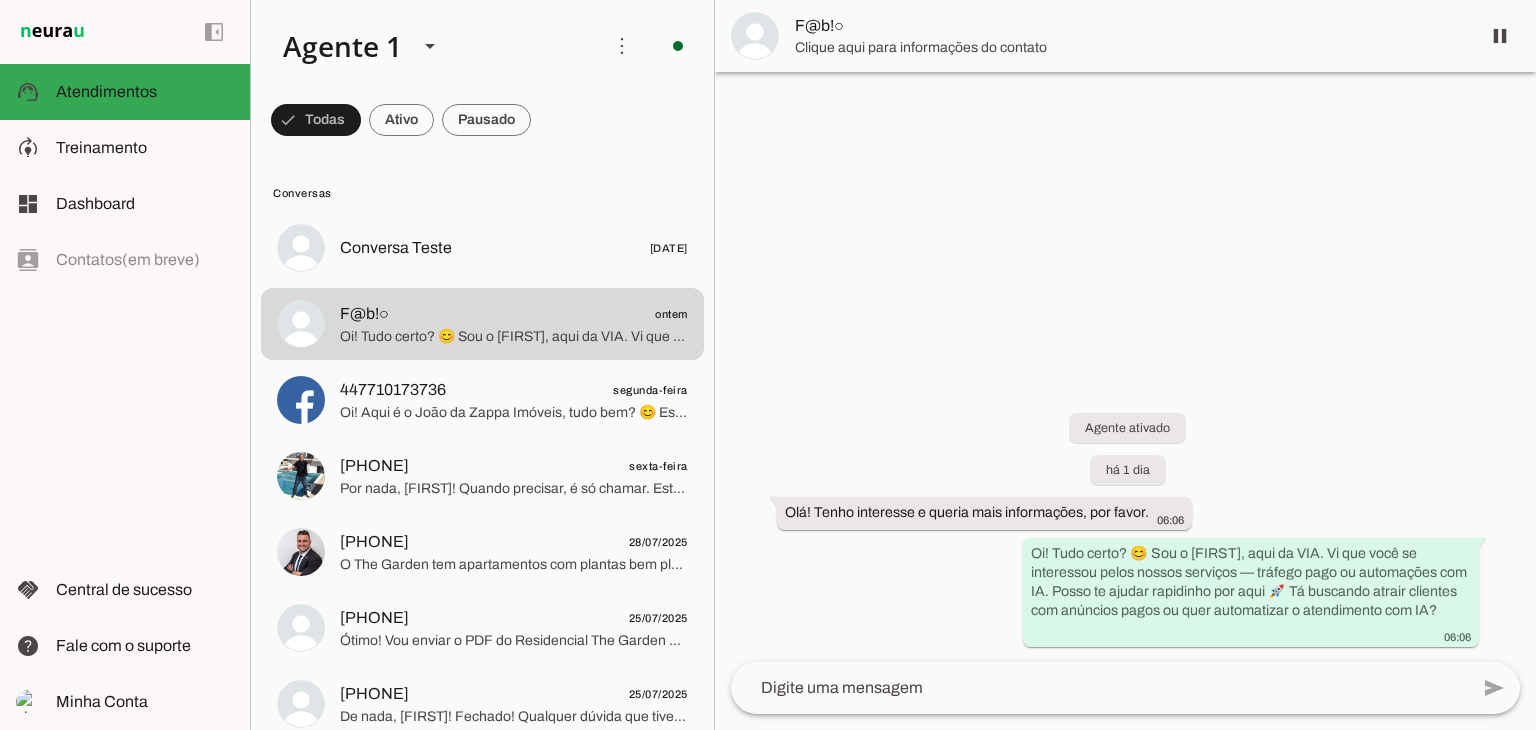 type 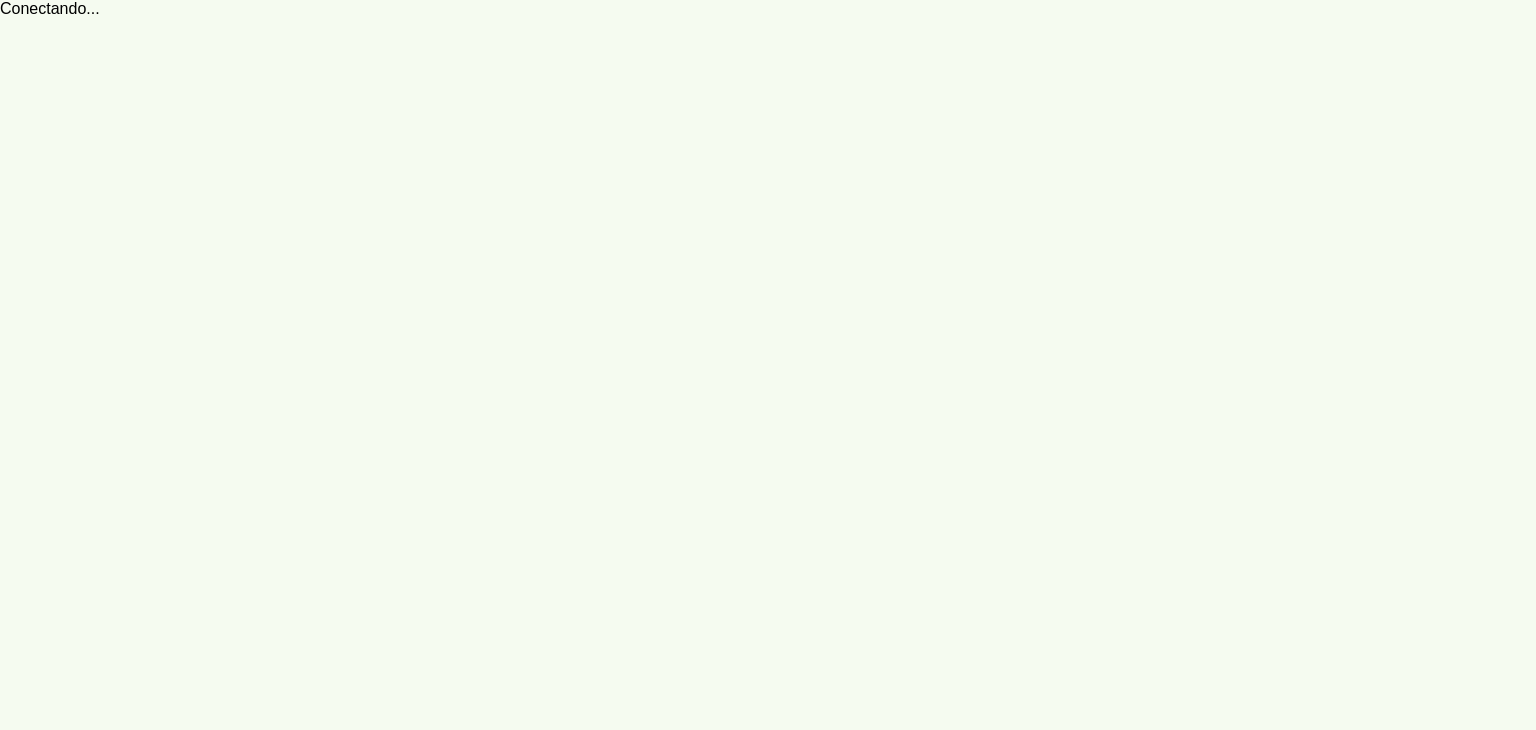 scroll, scrollTop: 0, scrollLeft: 0, axis: both 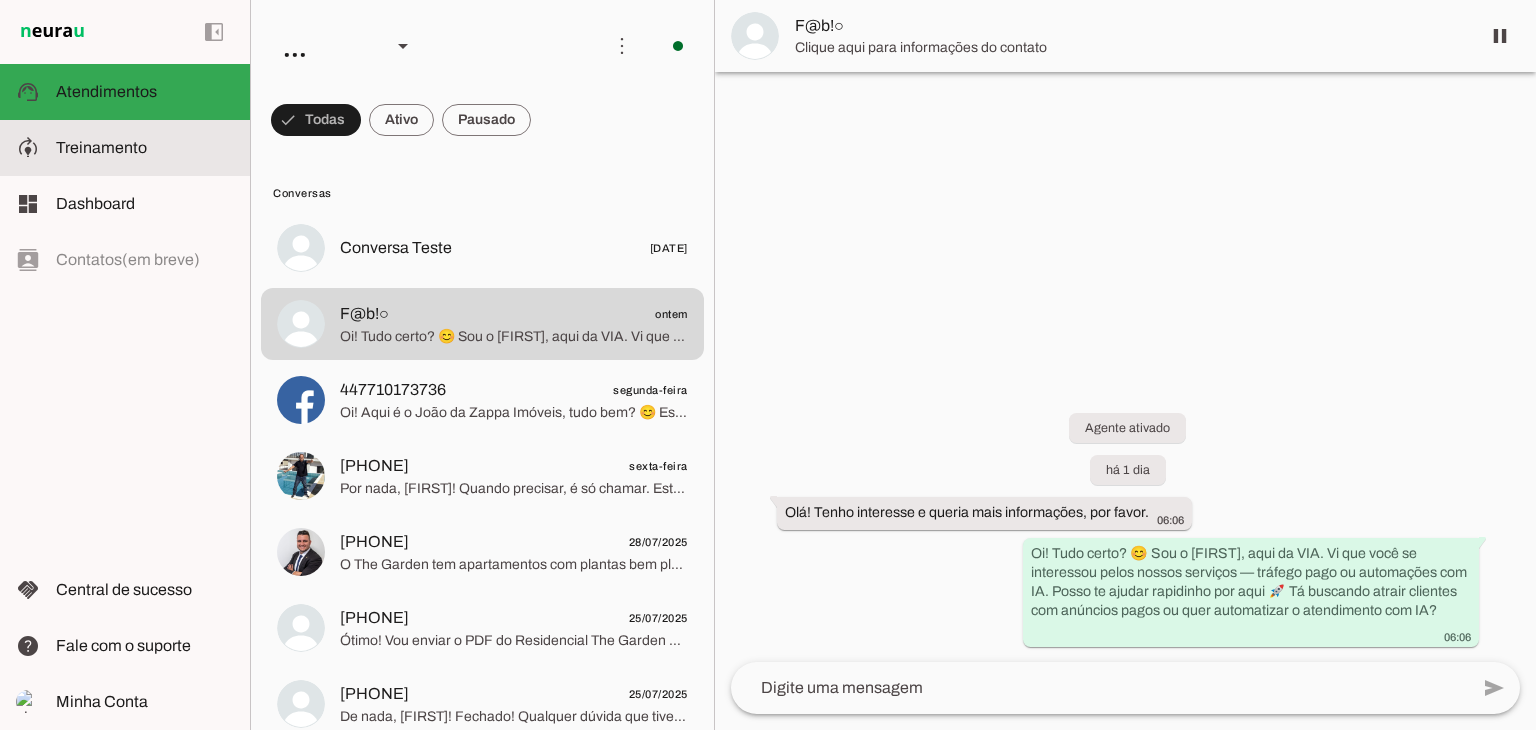 click on "Treinamento" 